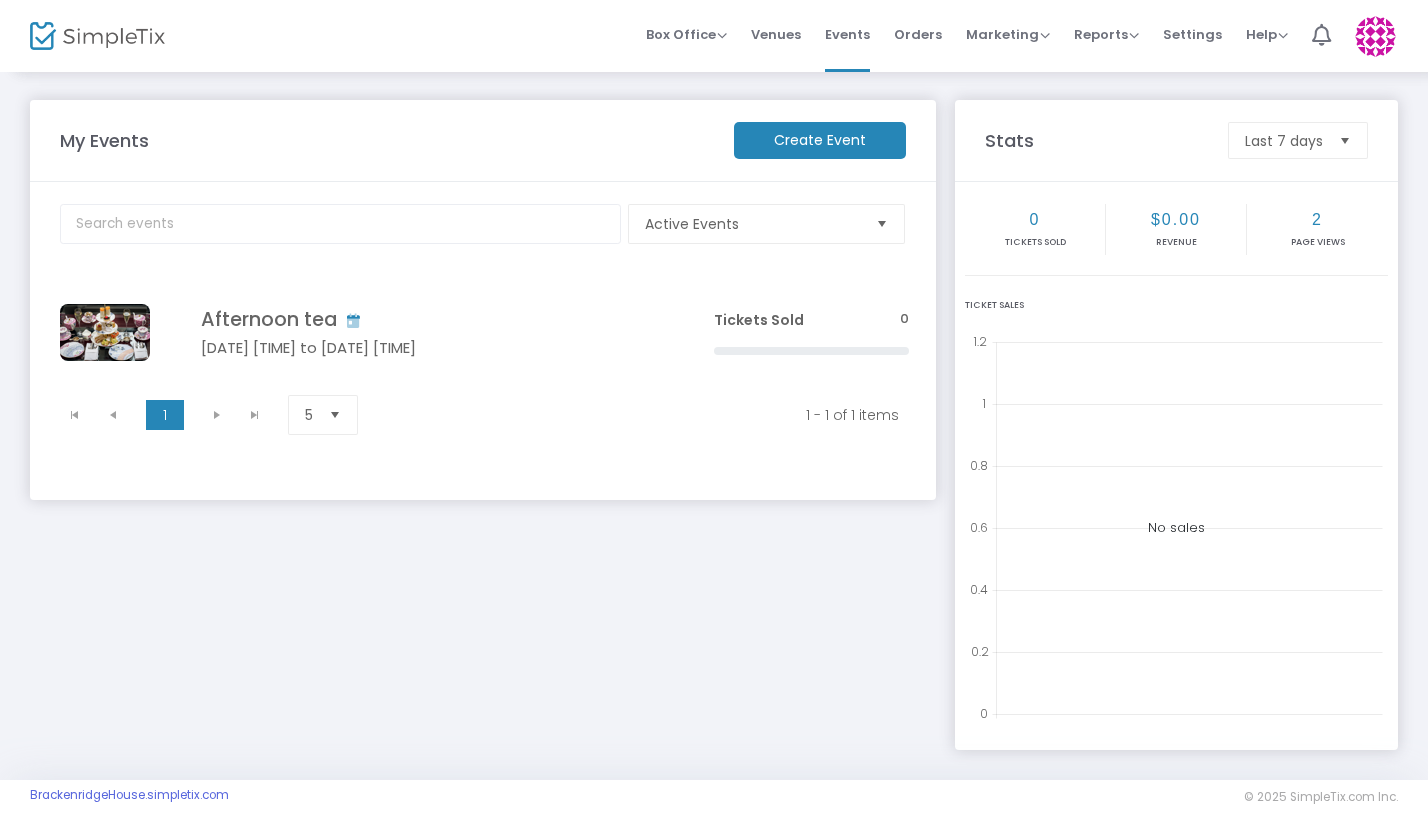 scroll, scrollTop: 0, scrollLeft: 0, axis: both 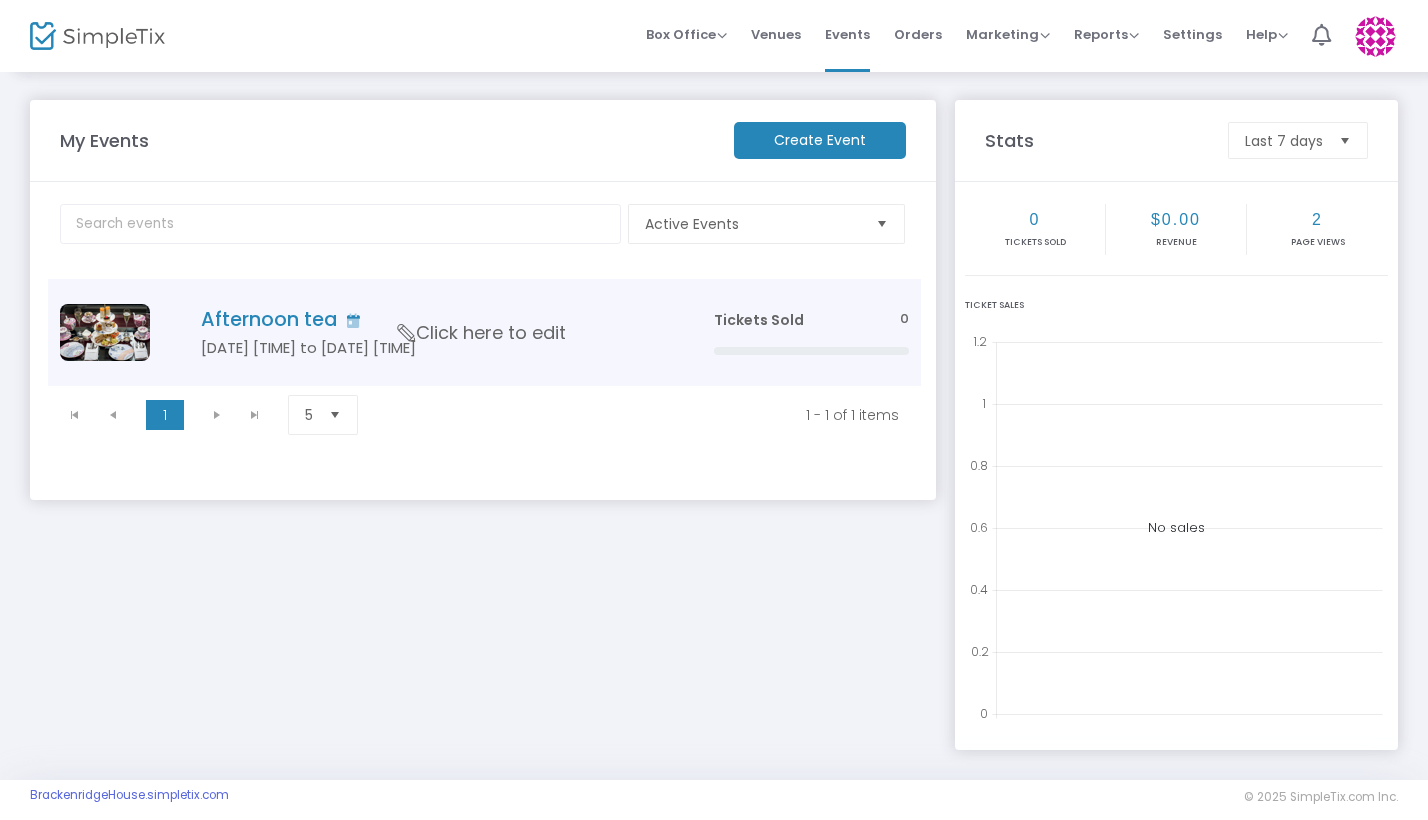 click on "Tickets Sold" 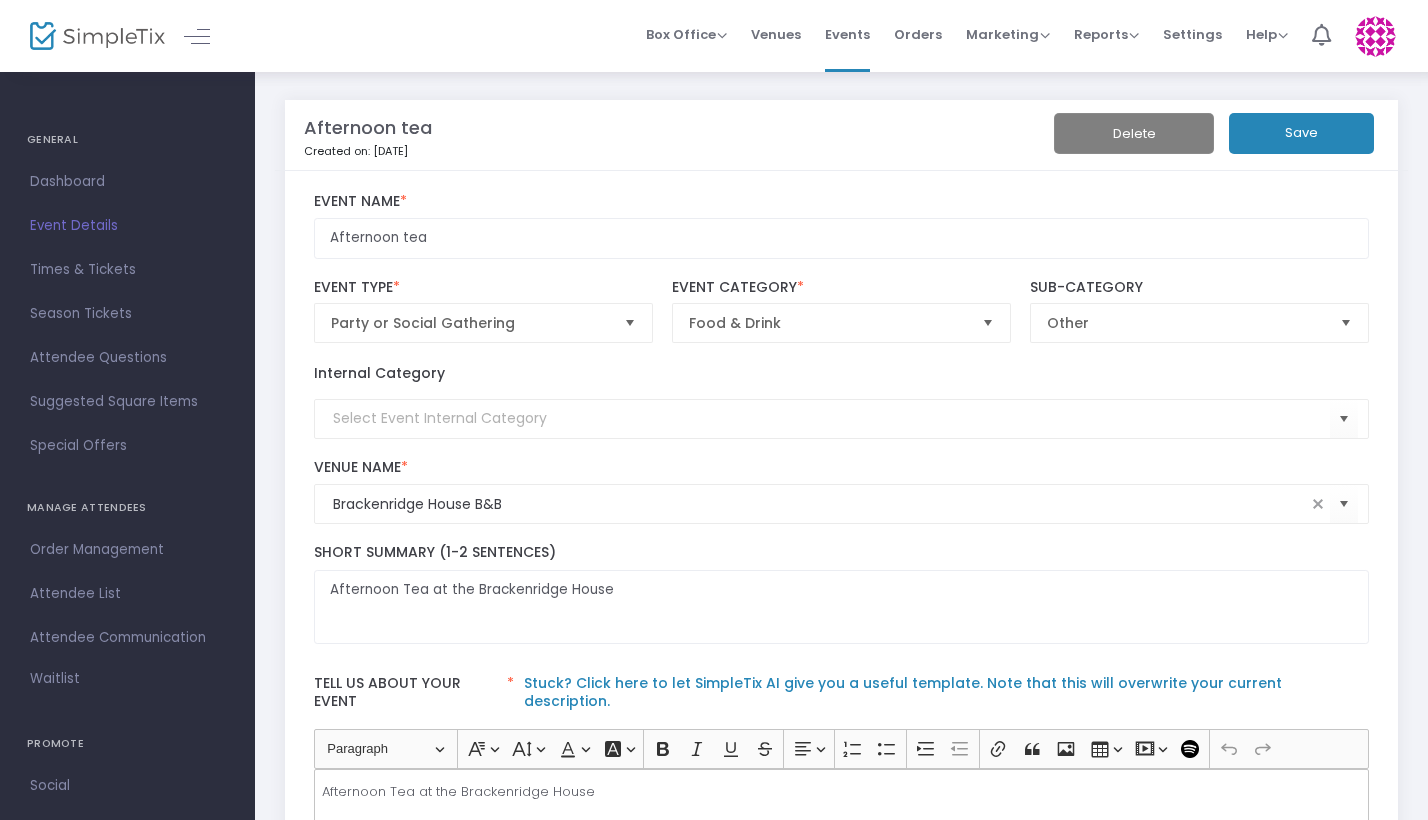 scroll, scrollTop: 0, scrollLeft: 0, axis: both 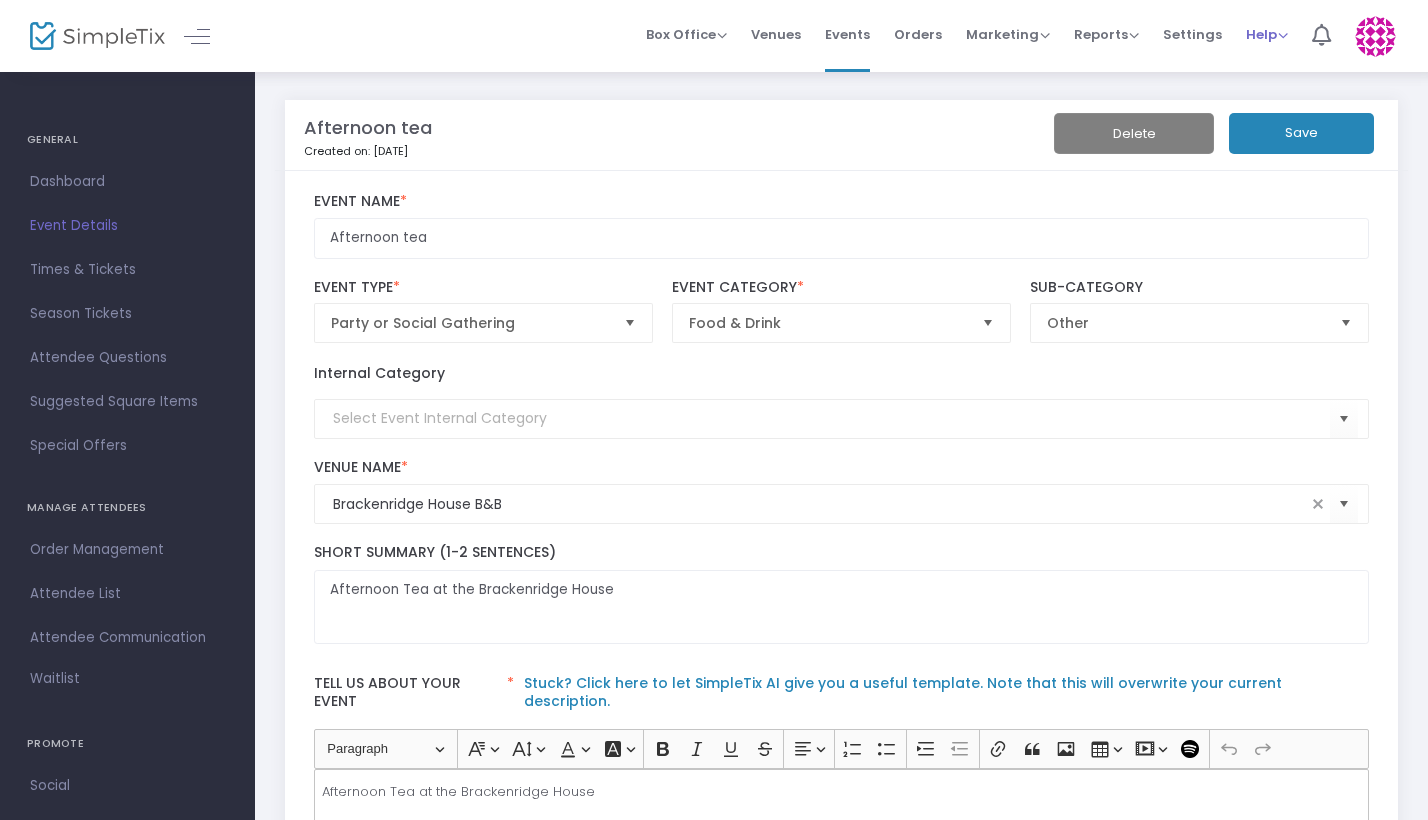 click on "Help" at bounding box center (1267, 34) 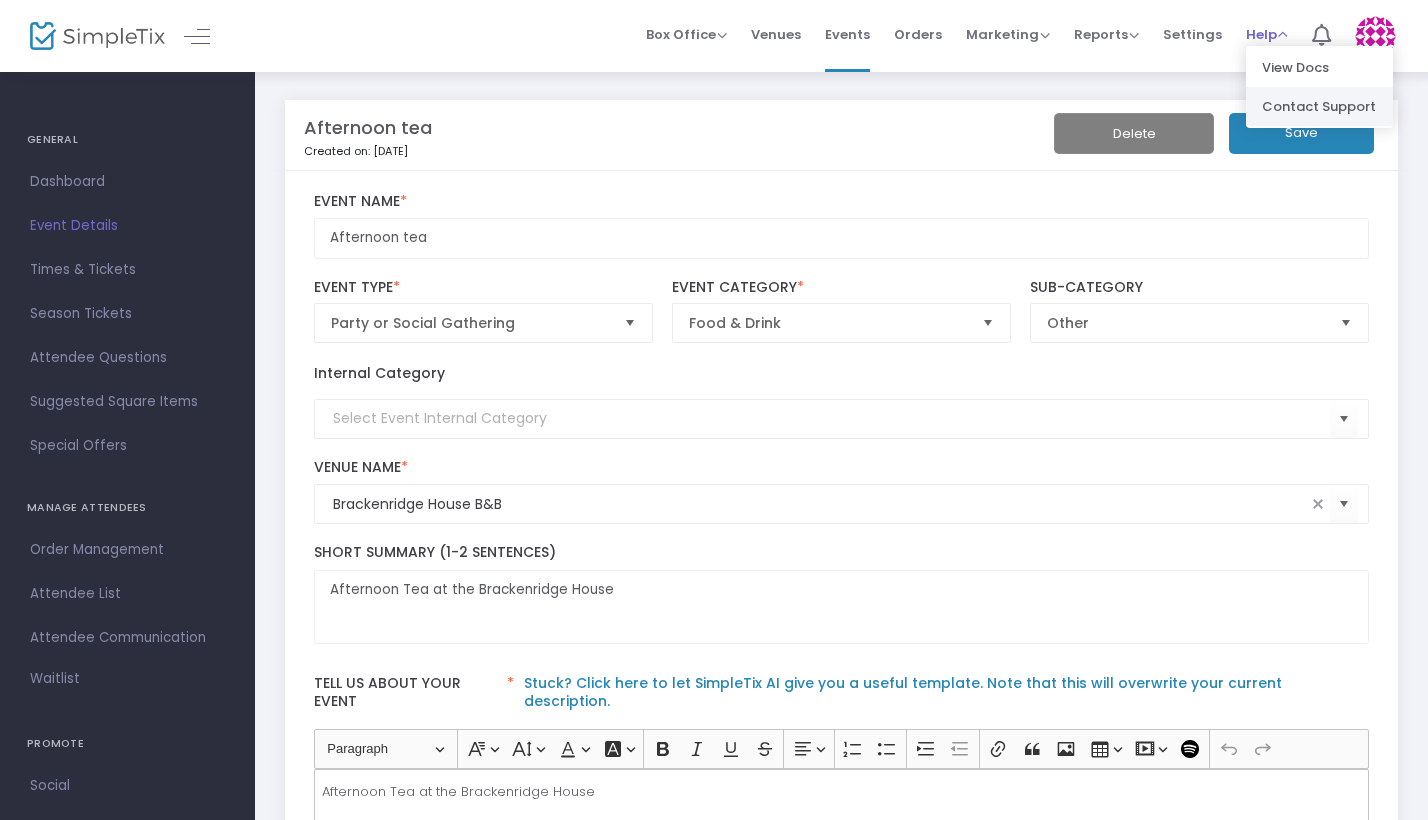 click on "Contact Support" at bounding box center (1319, 106) 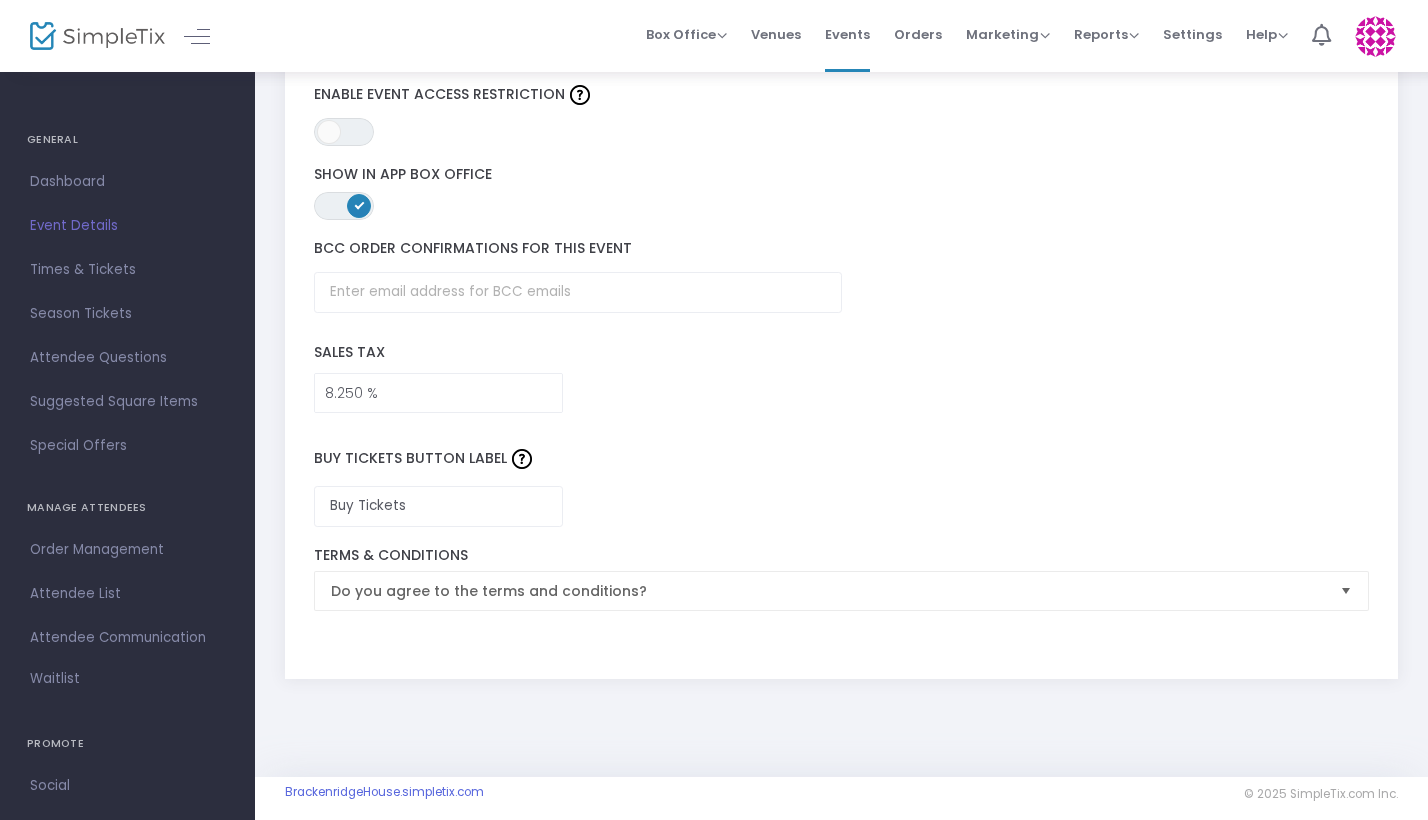 scroll, scrollTop: 3040, scrollLeft: 0, axis: vertical 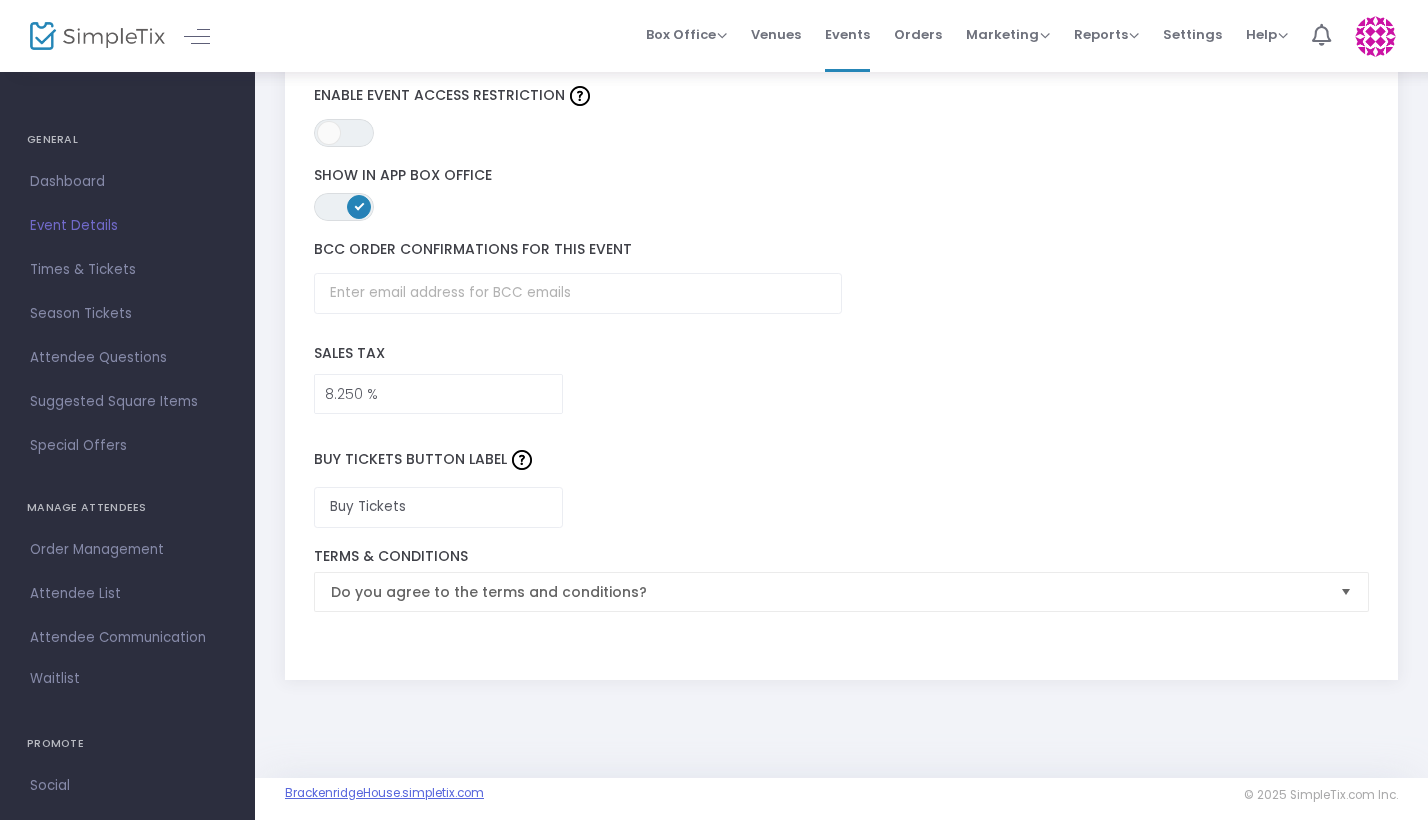 click on "[DOMAIN]" 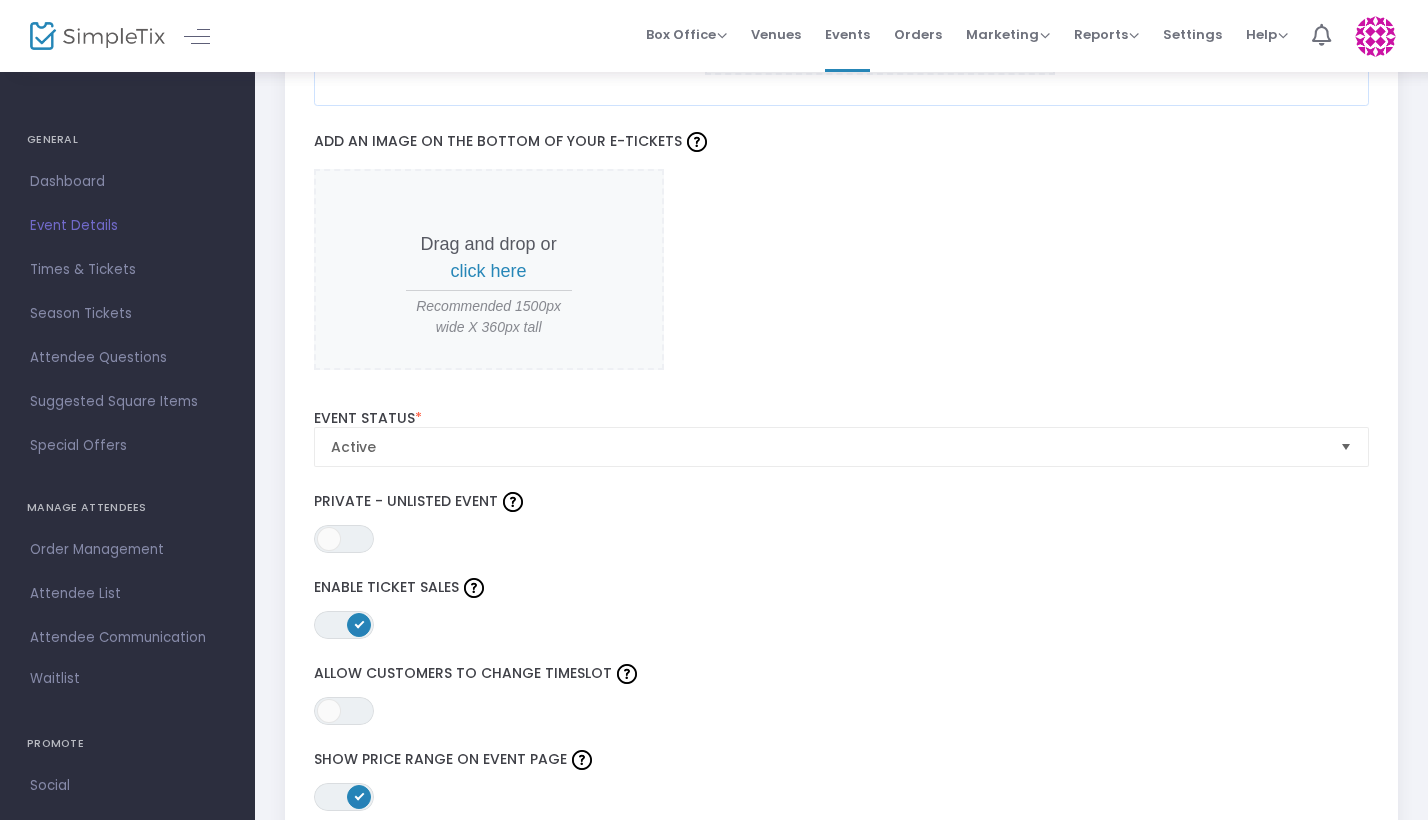 scroll, scrollTop: 2058, scrollLeft: 0, axis: vertical 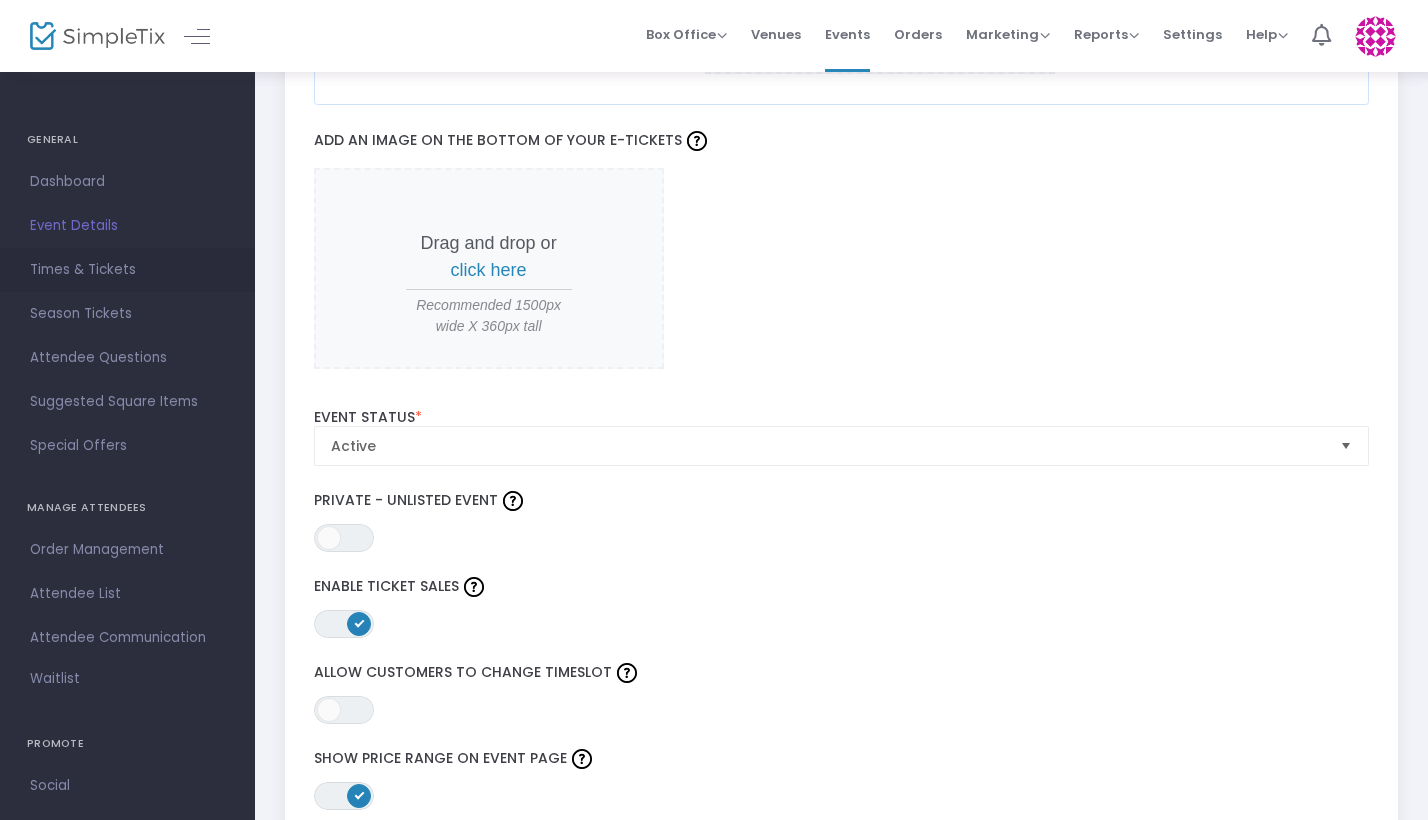 click on "Times & Tickets" at bounding box center [127, 270] 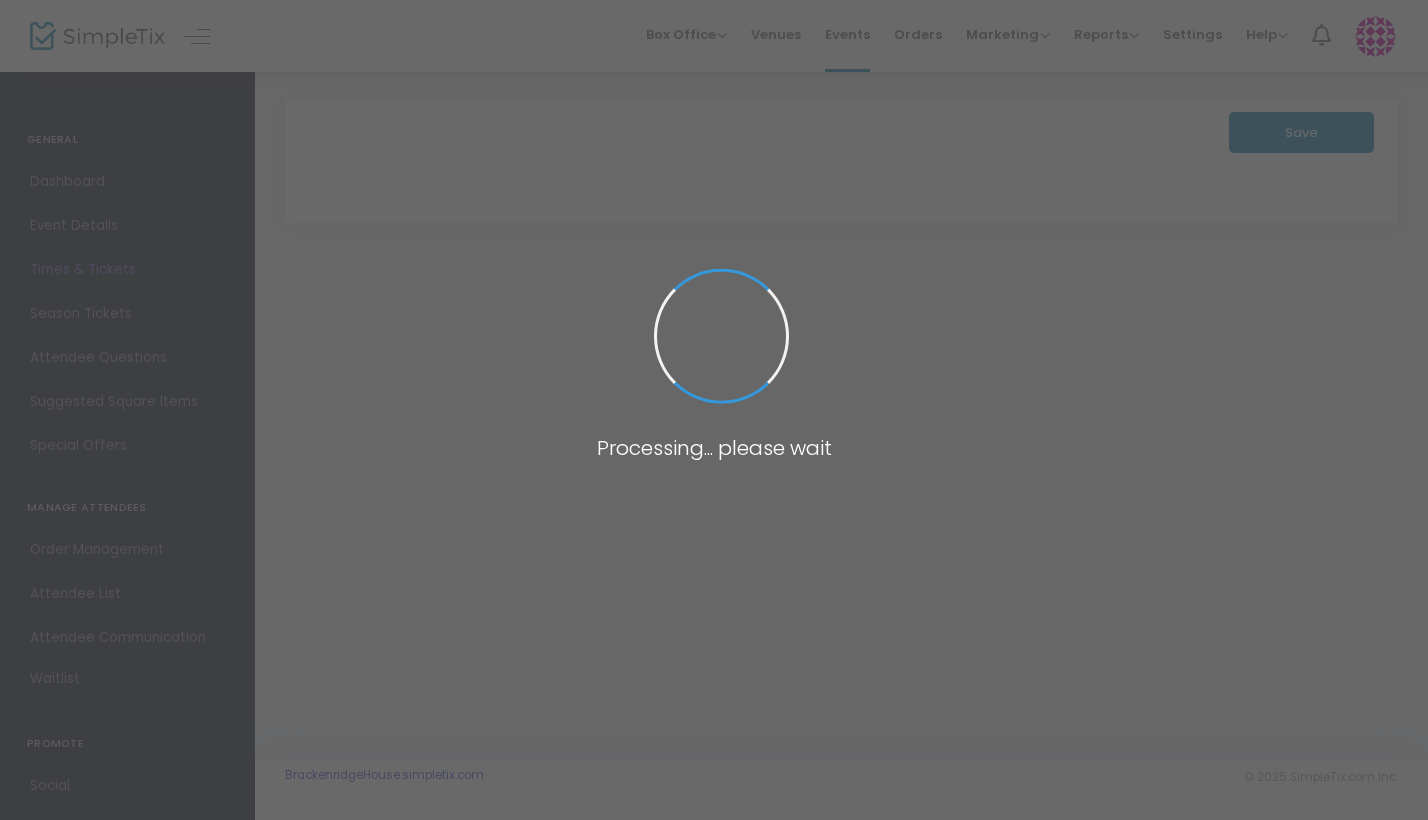 scroll, scrollTop: 0, scrollLeft: 0, axis: both 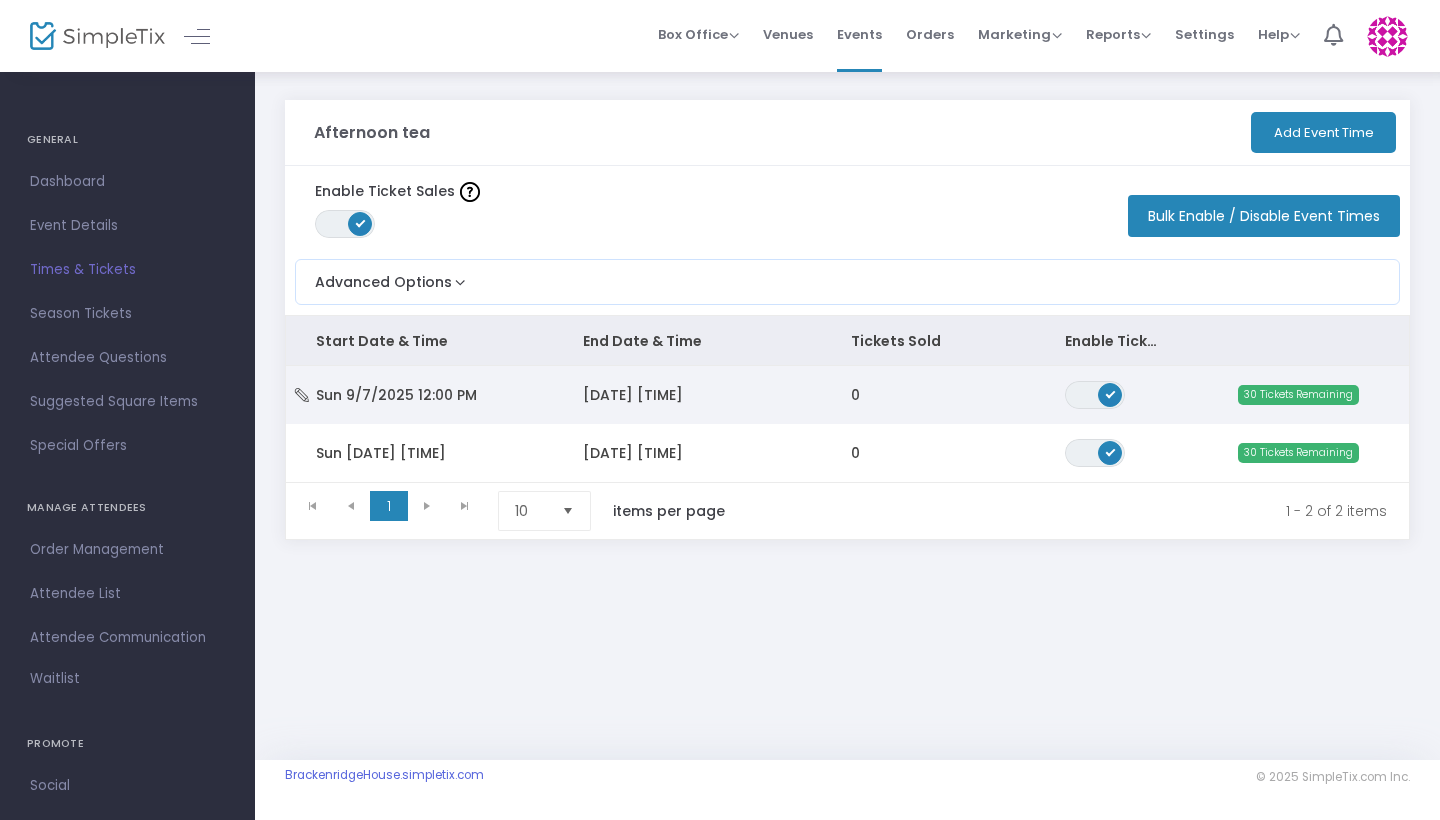 click on "ON OFF" 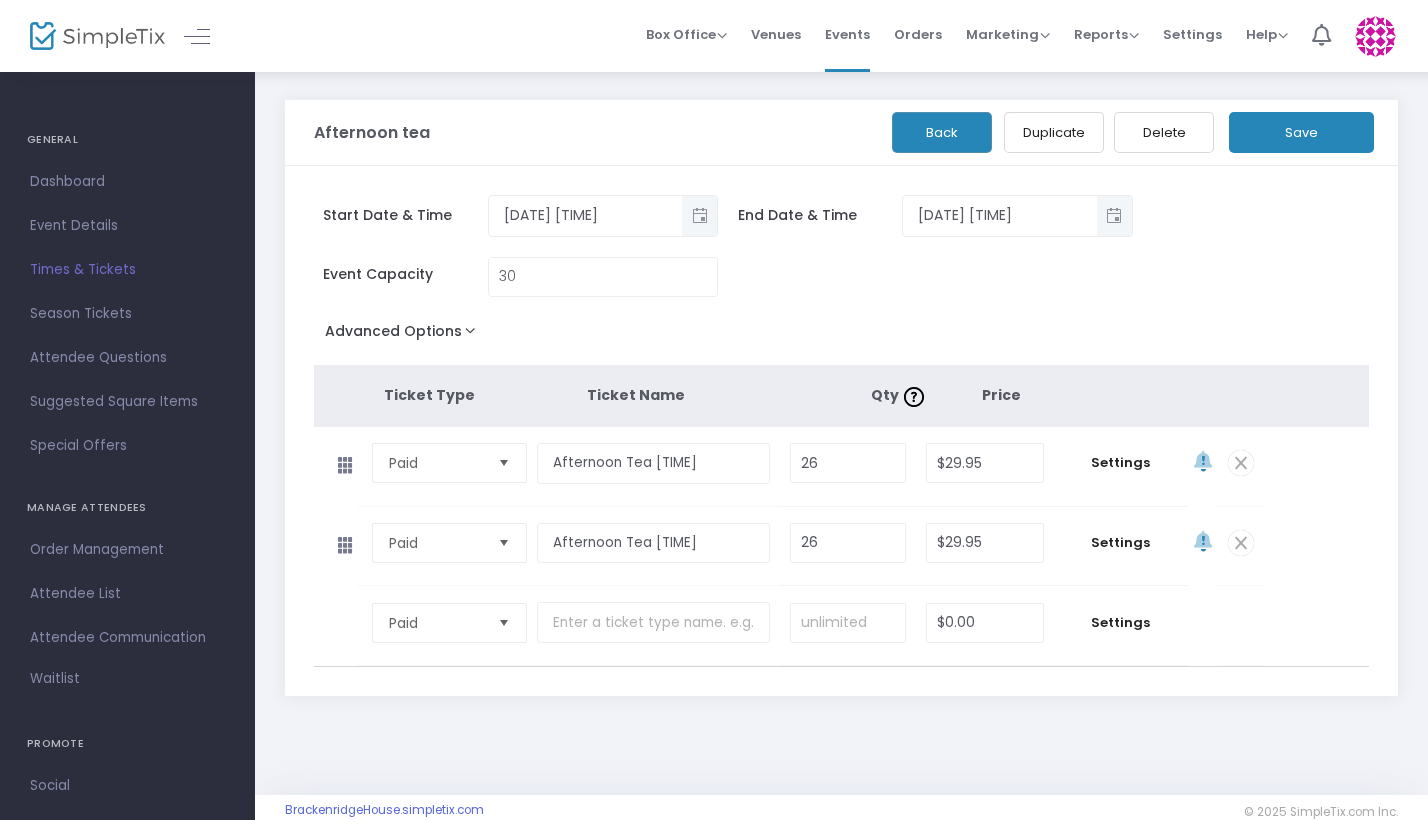 scroll, scrollTop: 0, scrollLeft: 0, axis: both 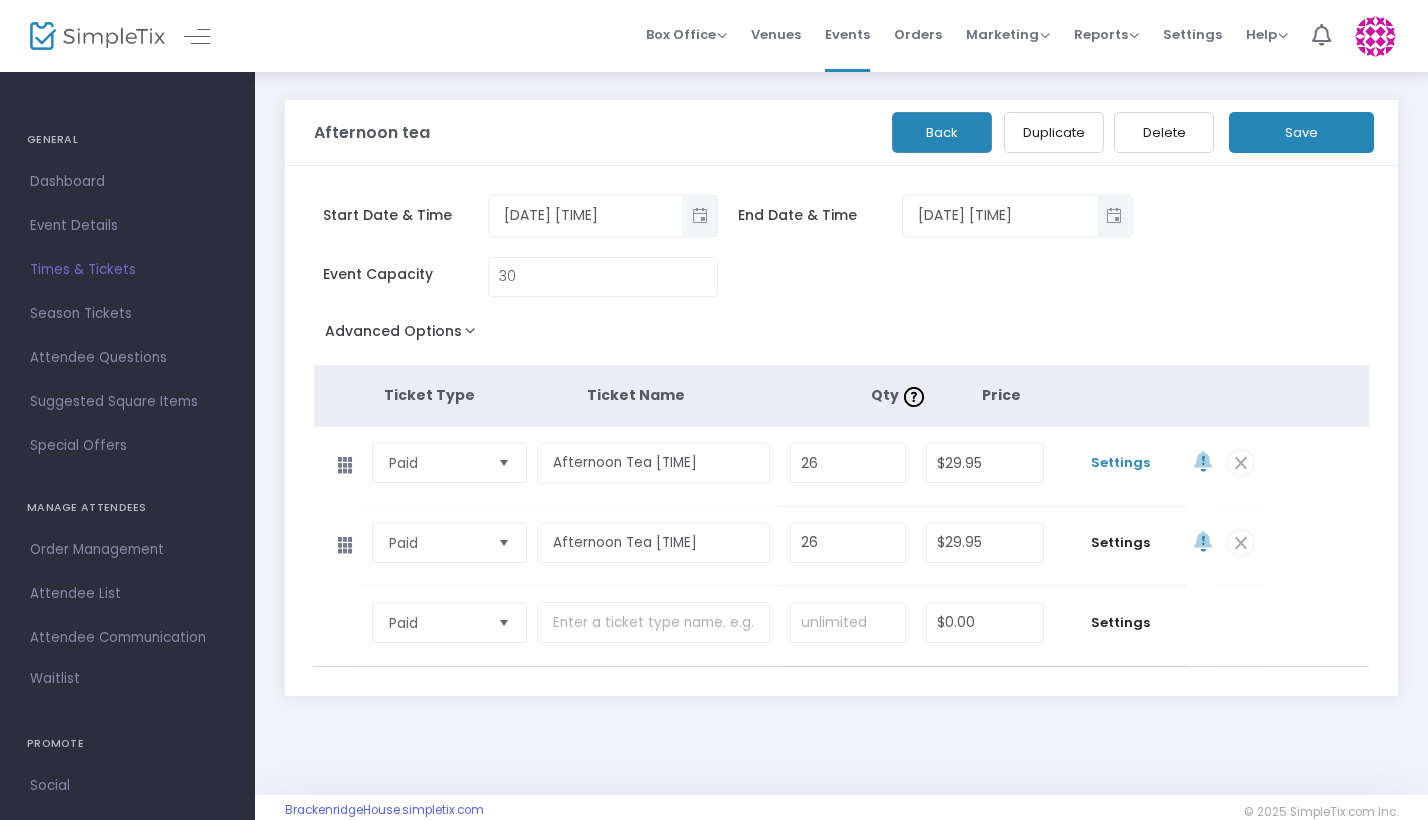 click on "Settings" at bounding box center (1121, 463) 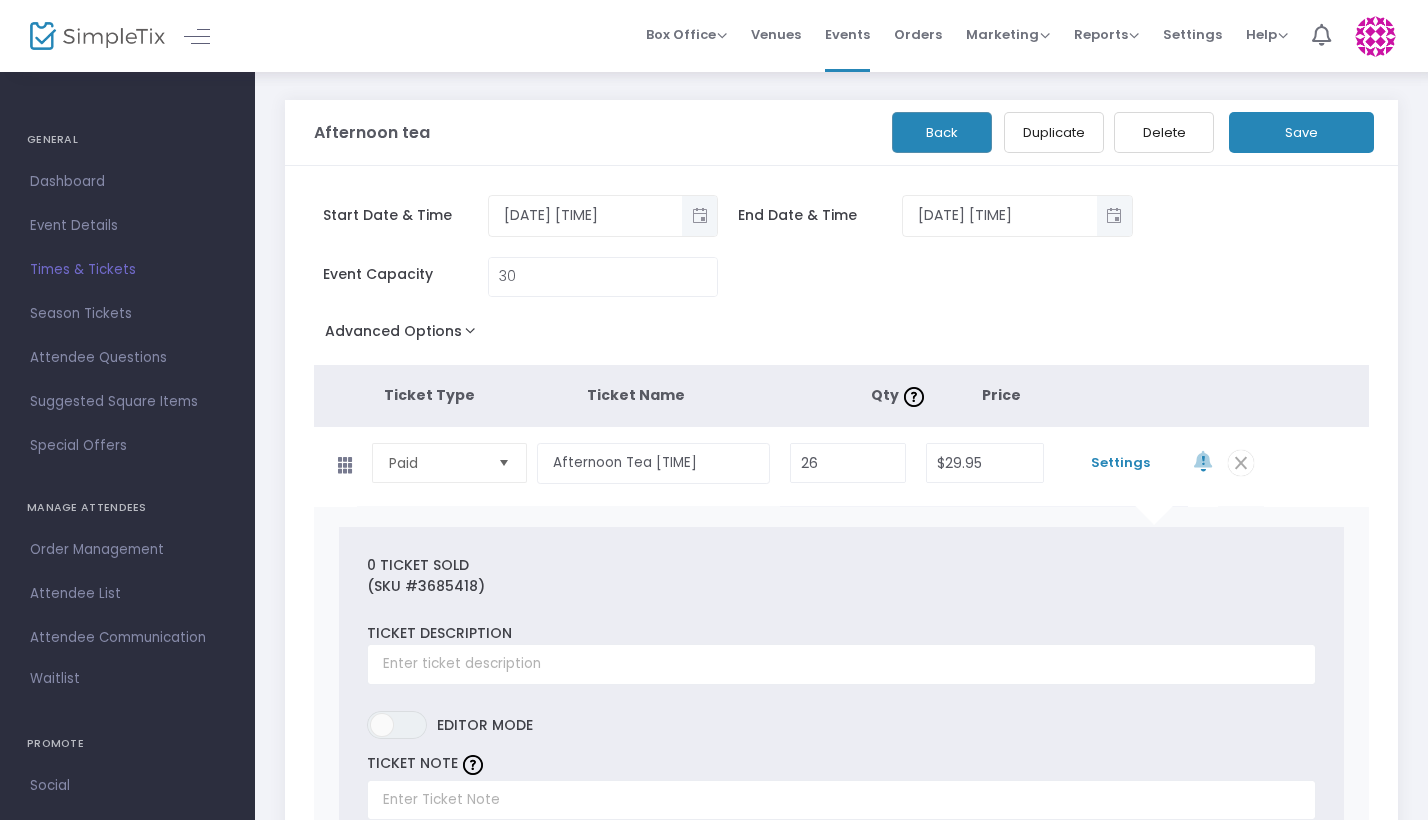 scroll, scrollTop: 0, scrollLeft: 0, axis: both 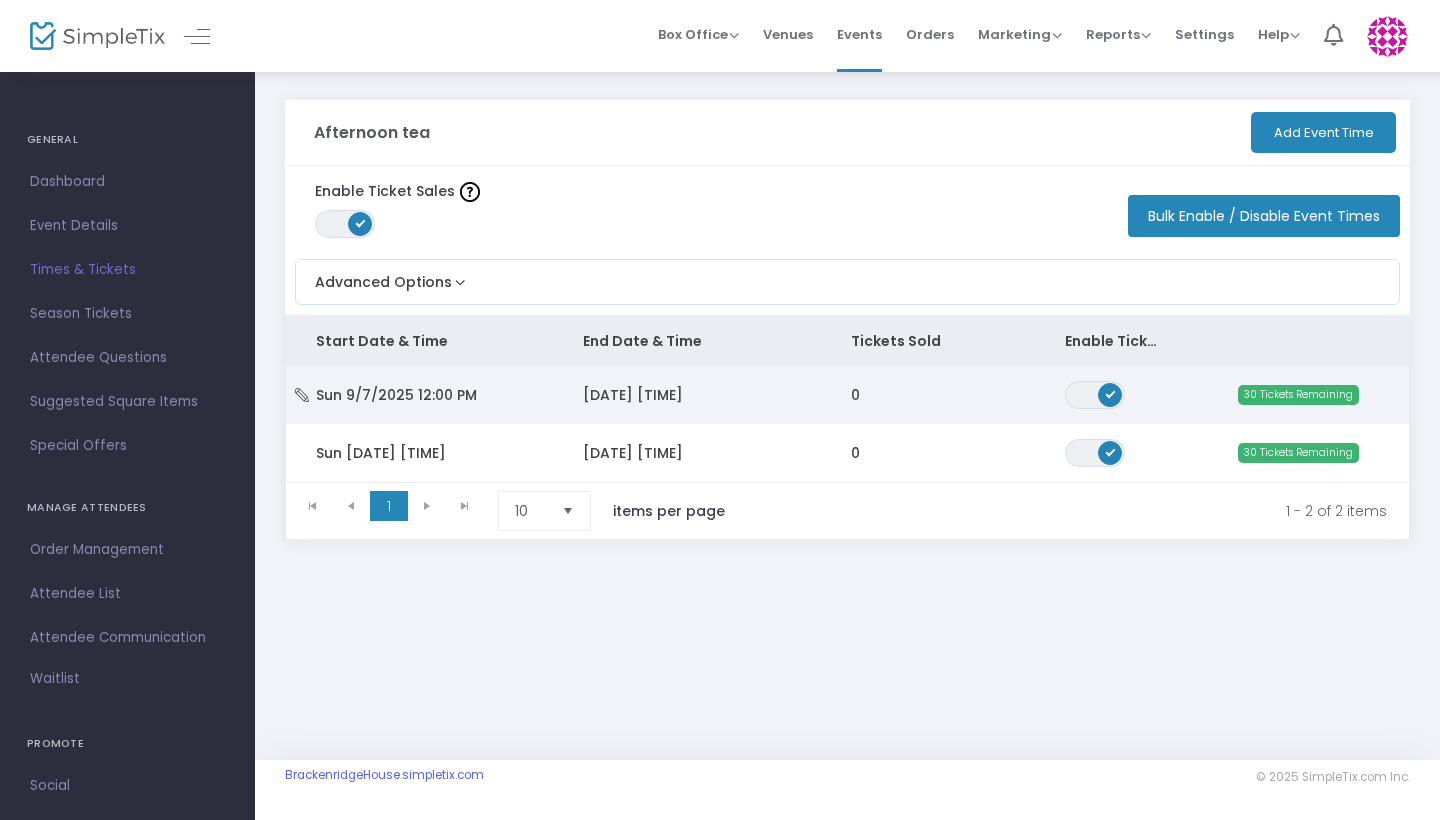 click on "0" 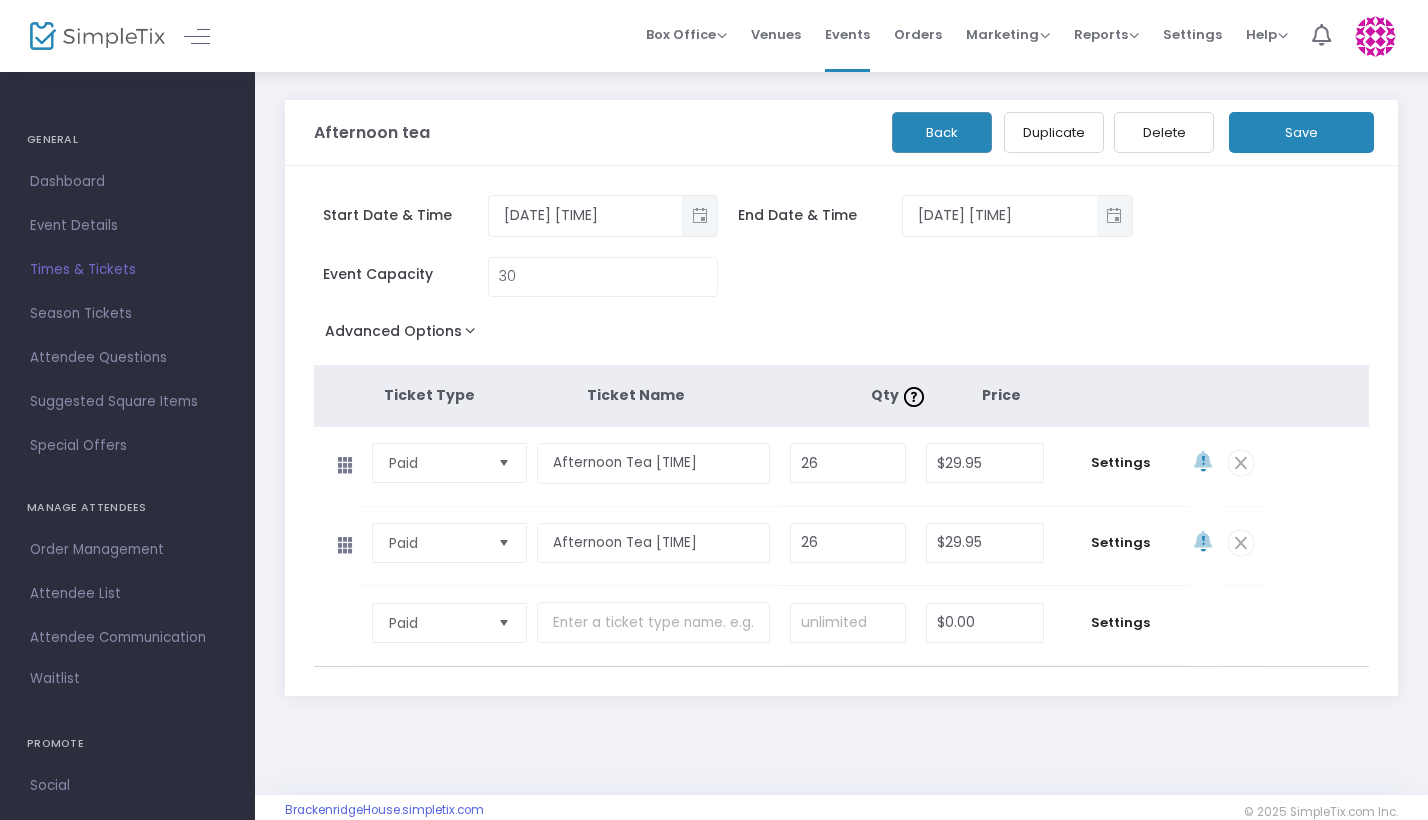 click 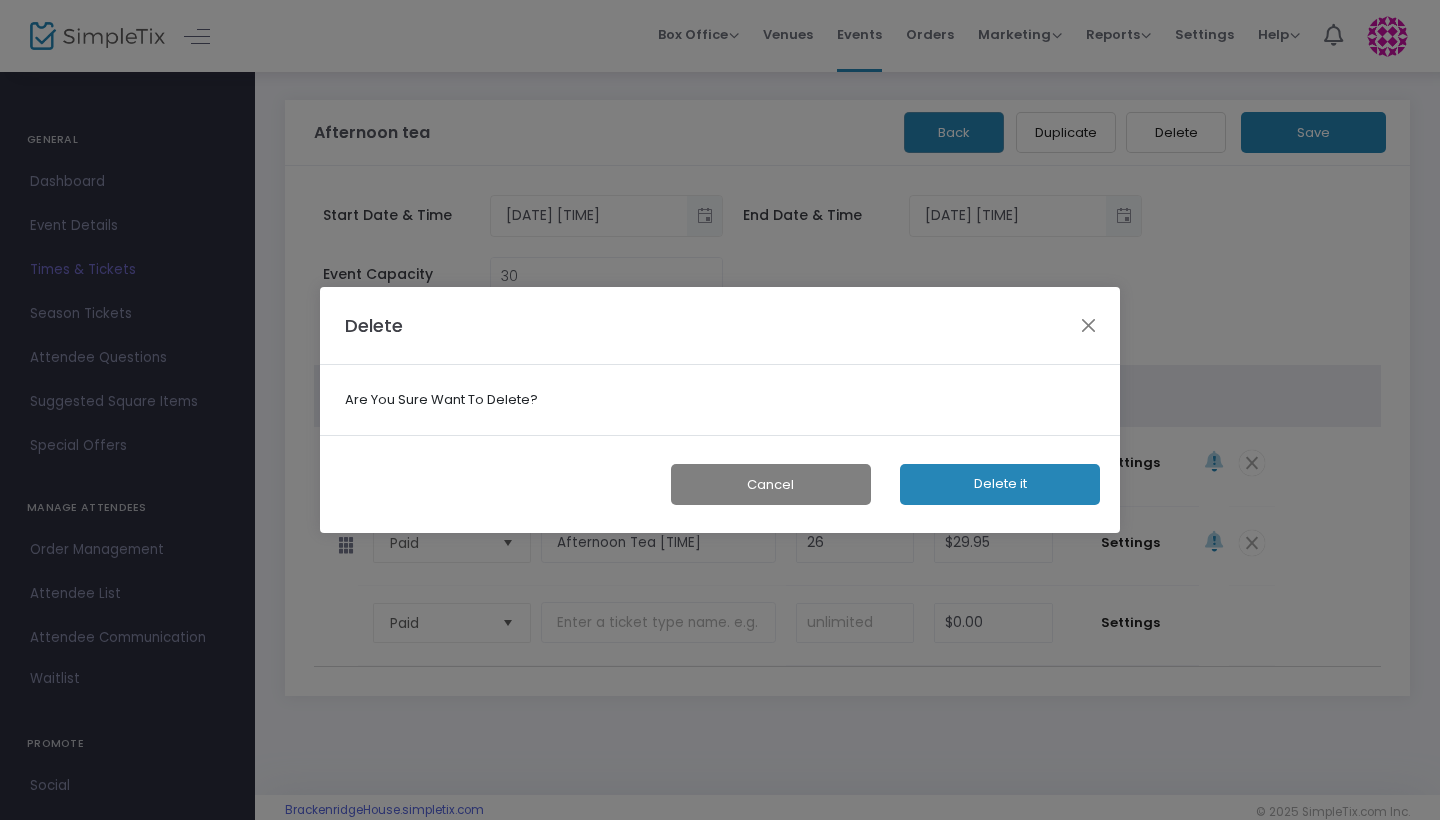 click on "Delete it" 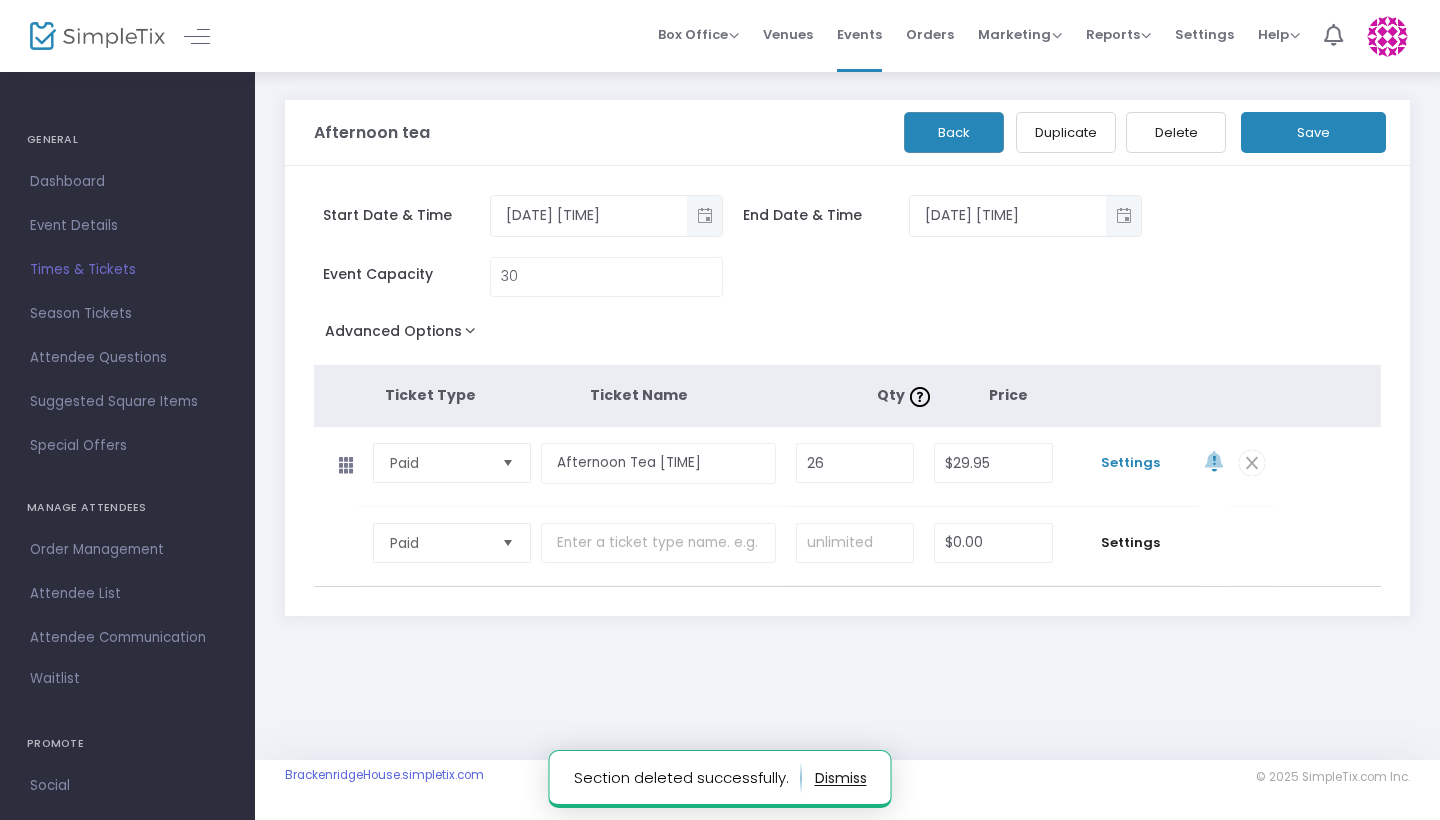 click on "Settings" at bounding box center [1131, 463] 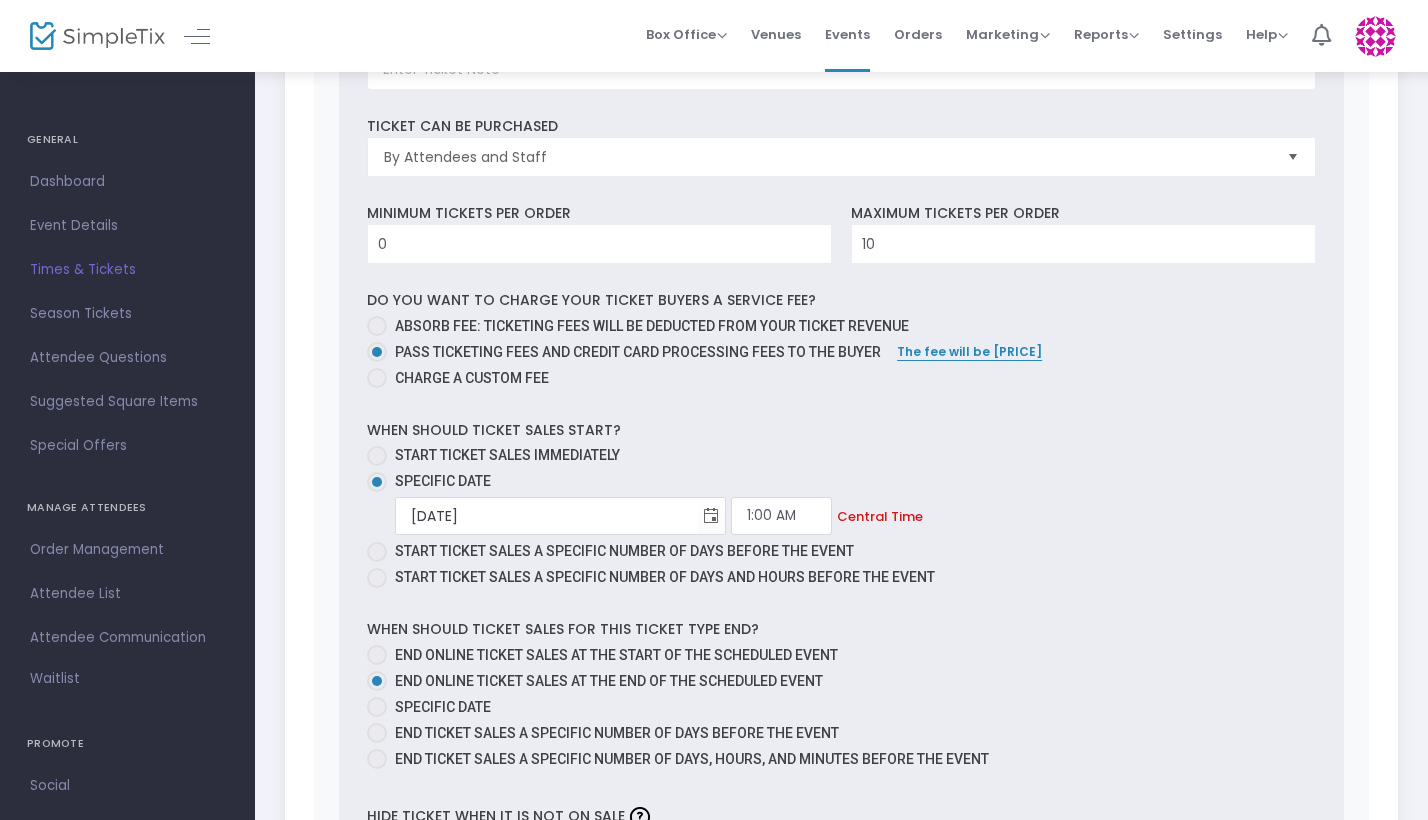 scroll, scrollTop: 733, scrollLeft: 0, axis: vertical 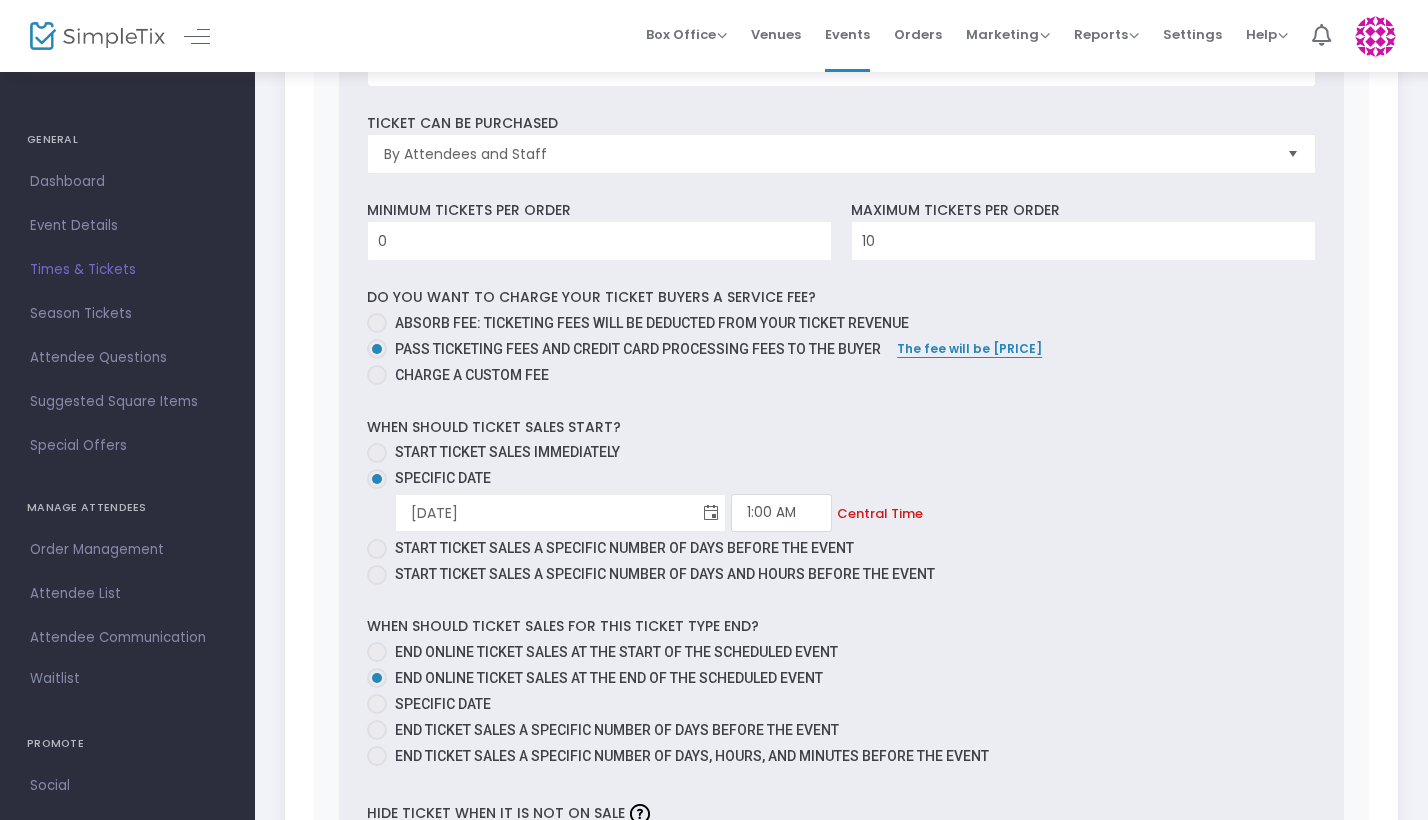 click at bounding box center (711, 513) 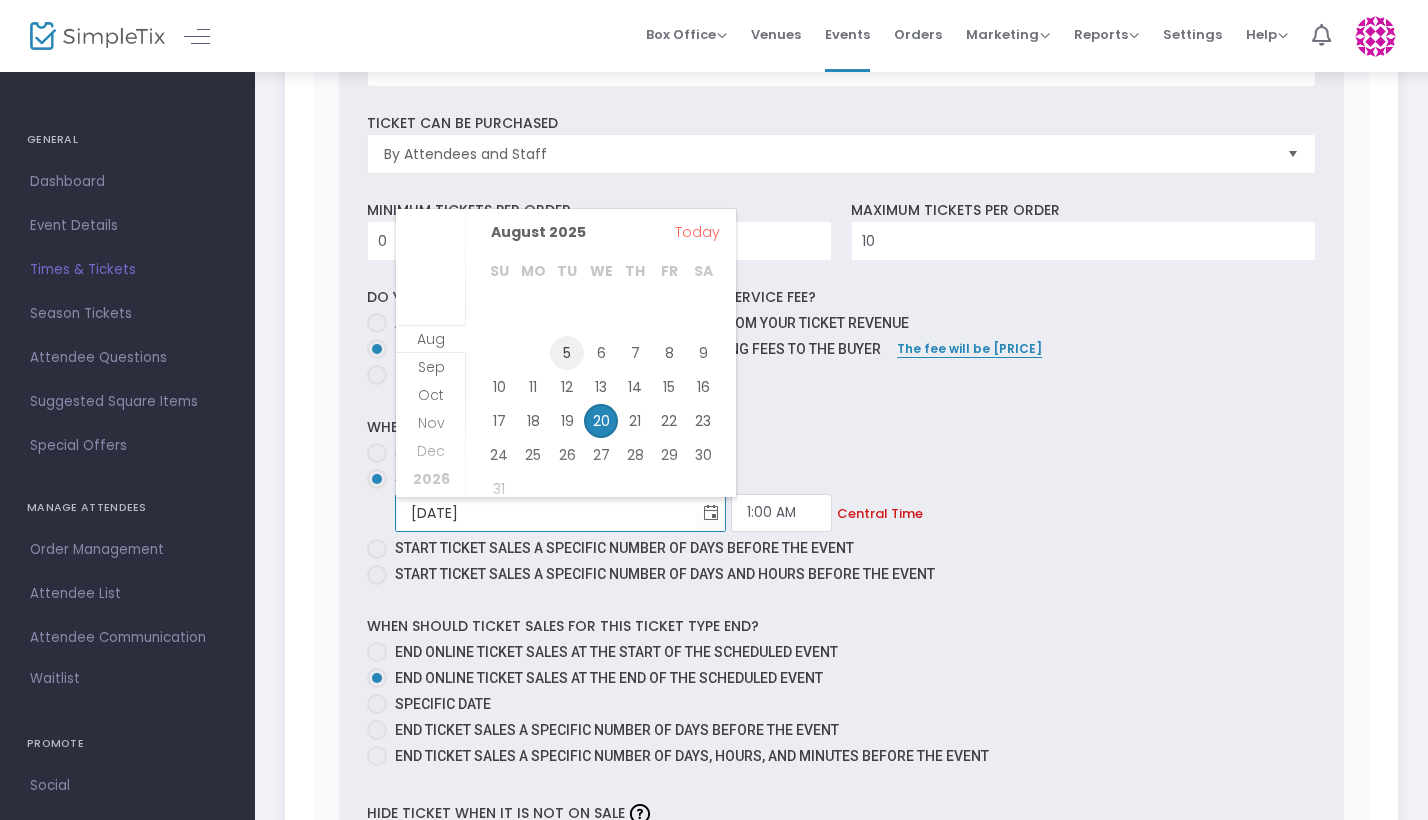 click on "5" at bounding box center (567, 353) 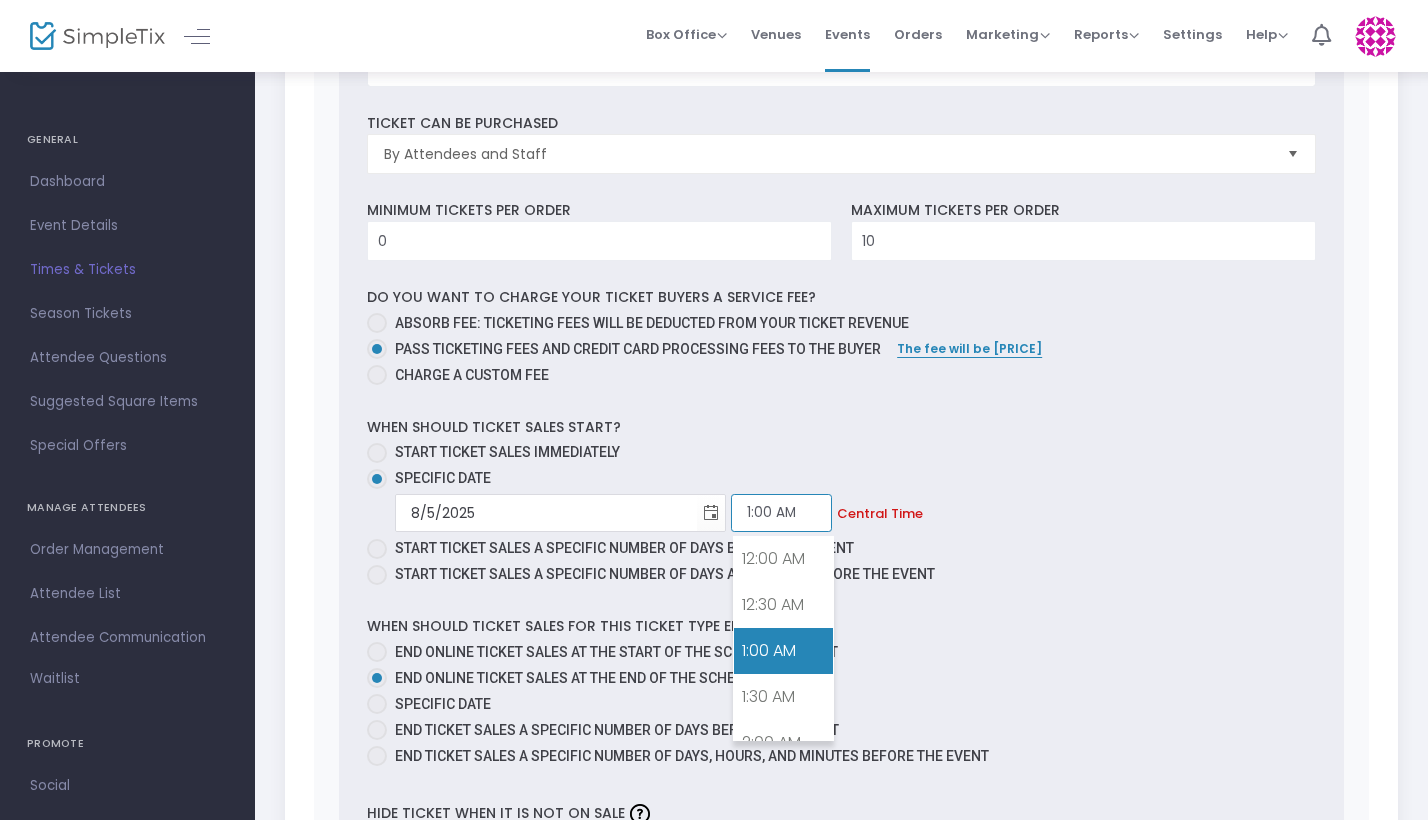 click on "1:00 AM" at bounding box center (781, 513) 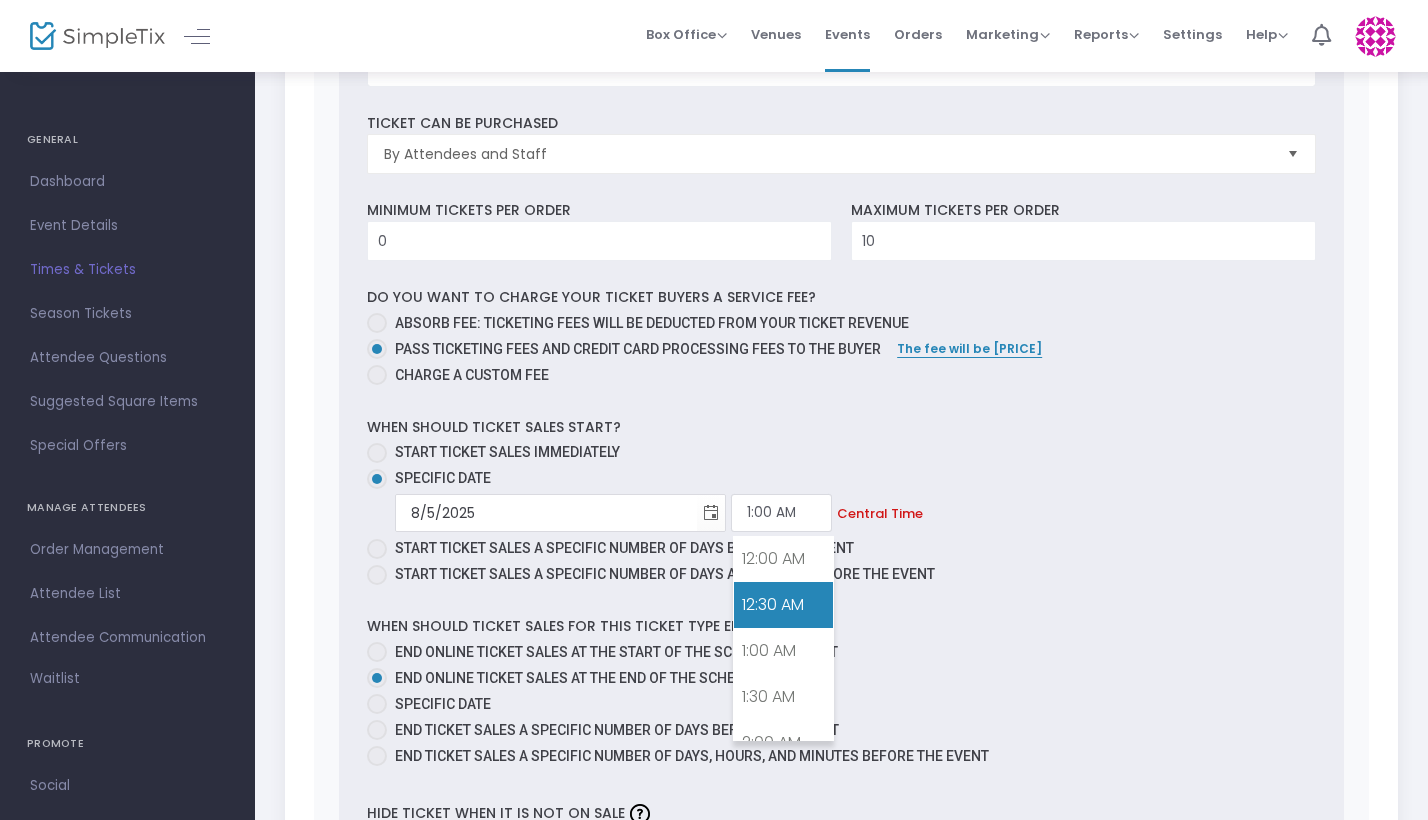click on "12:30 AM" at bounding box center [783, 605] 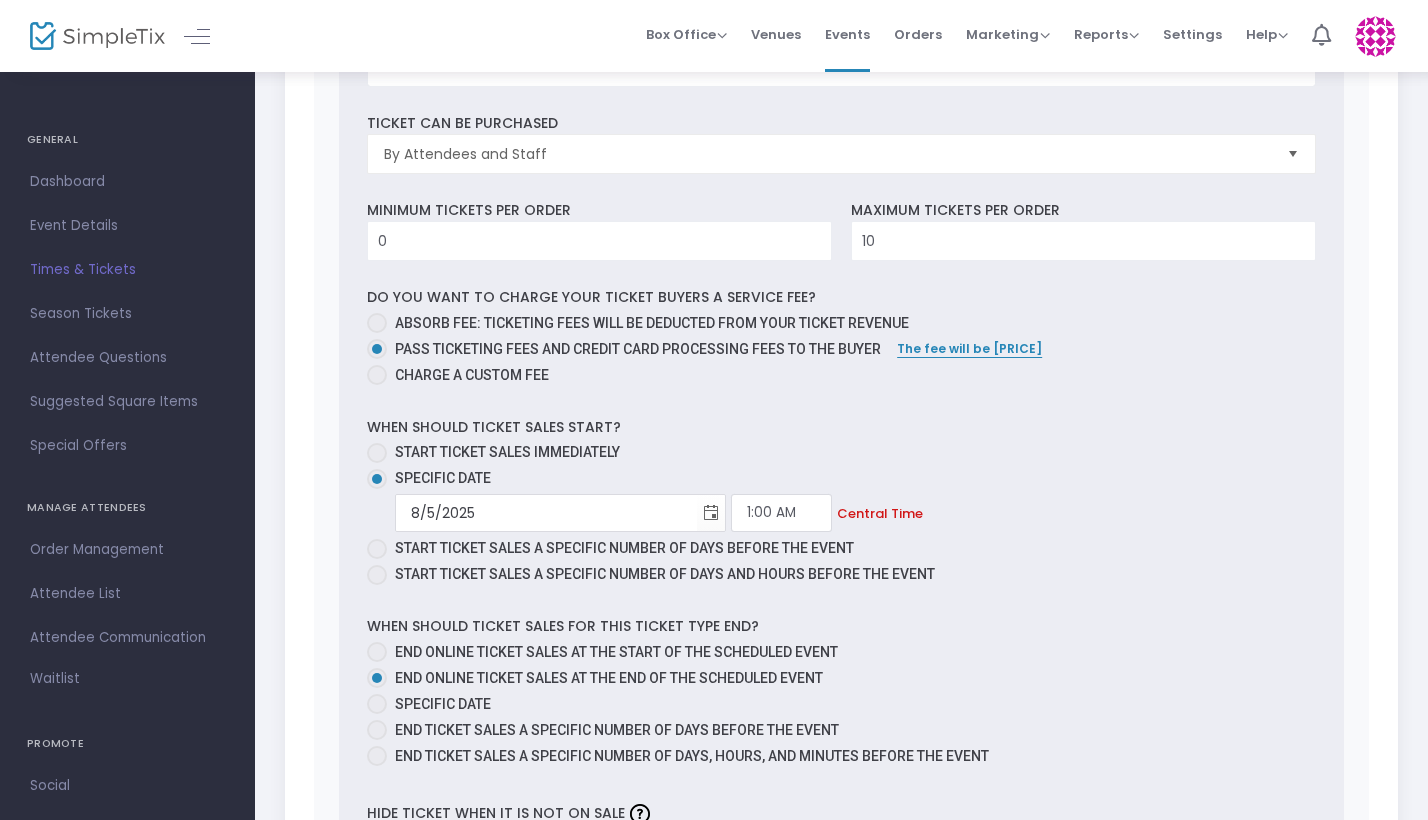 type on "12:30 AM" 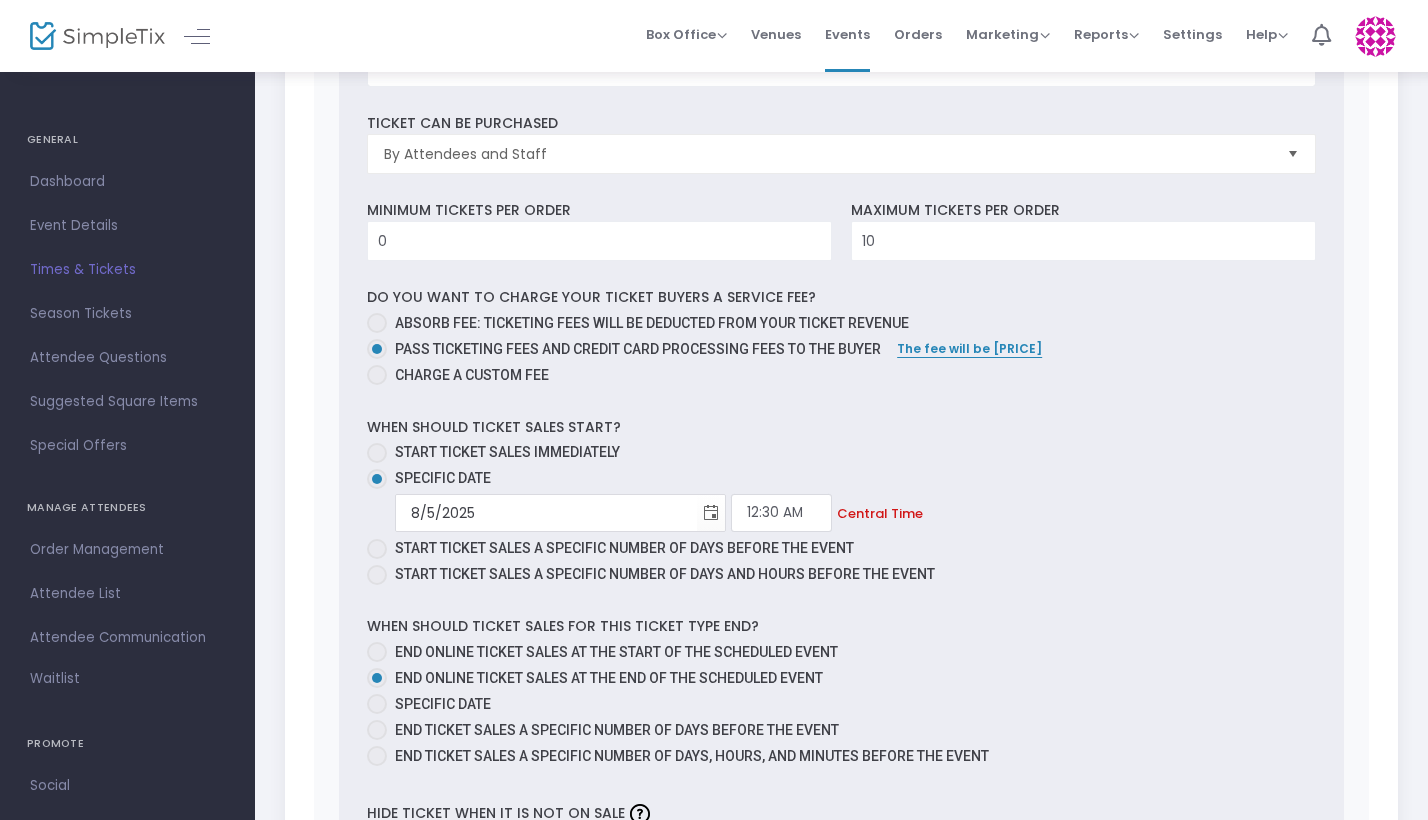 click on "8/5/2025  Required.  12:30 AM  Required.  Central  Time" at bounding box center [855, 513] 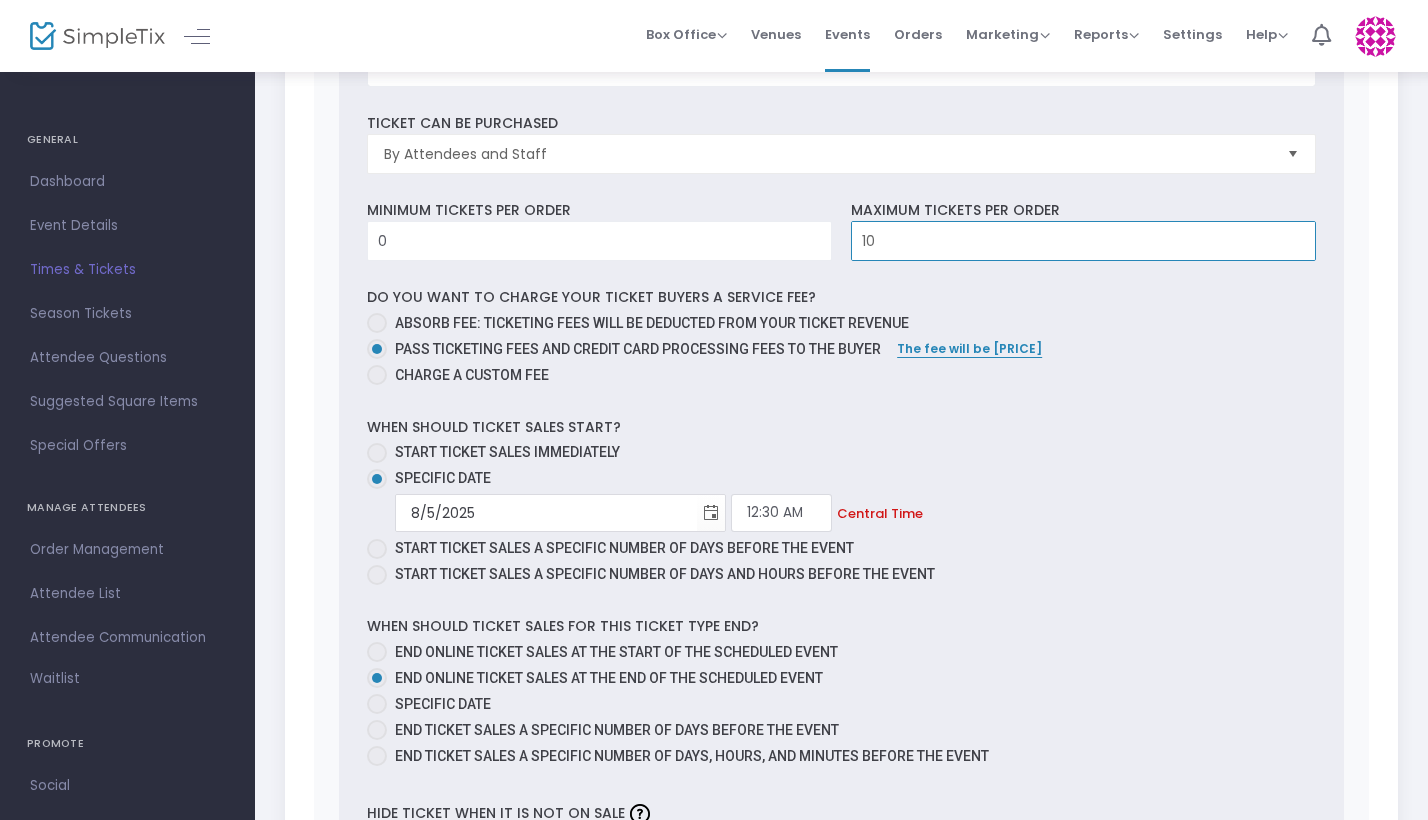 click on "10" at bounding box center (1083, 241) 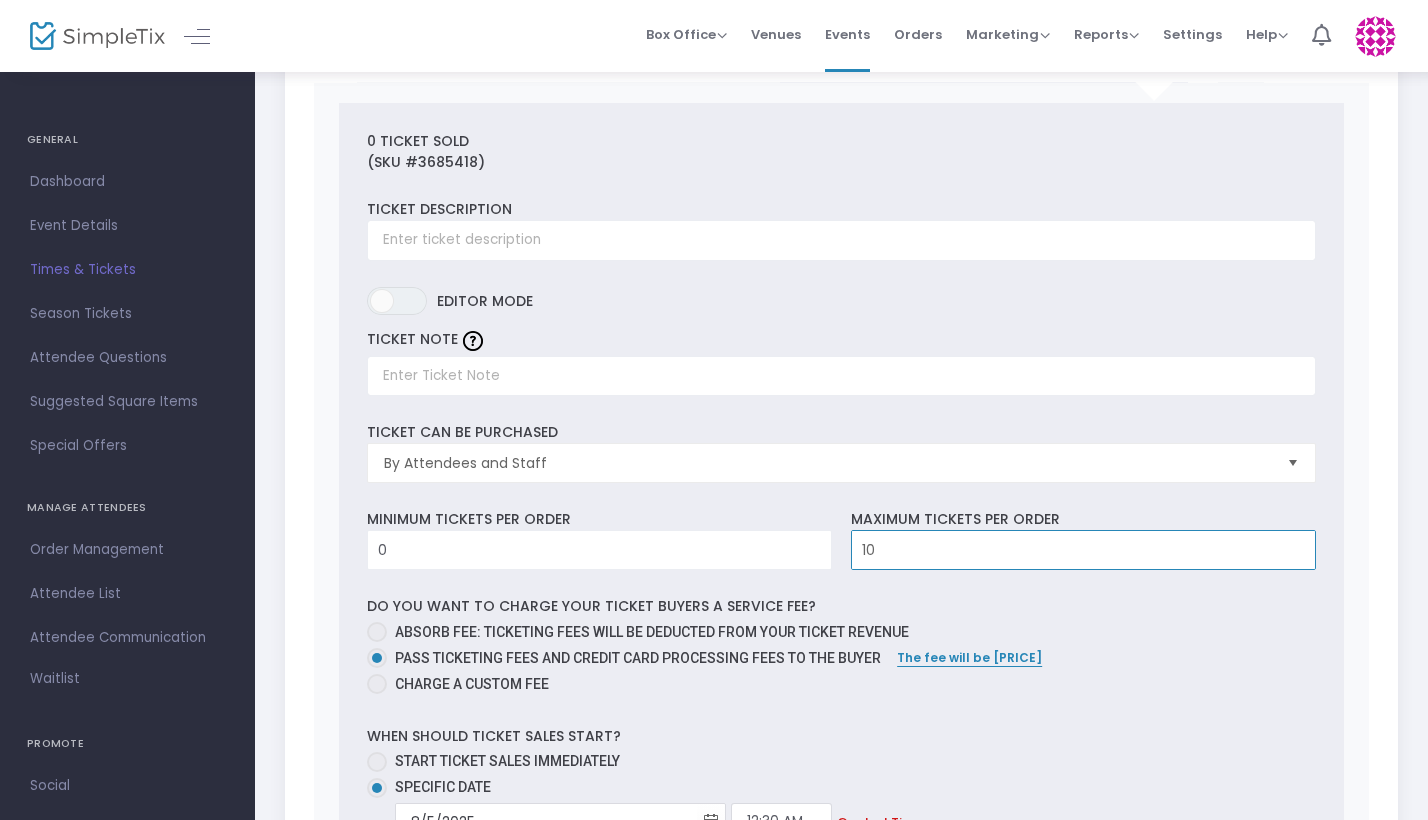 scroll, scrollTop: 426, scrollLeft: 0, axis: vertical 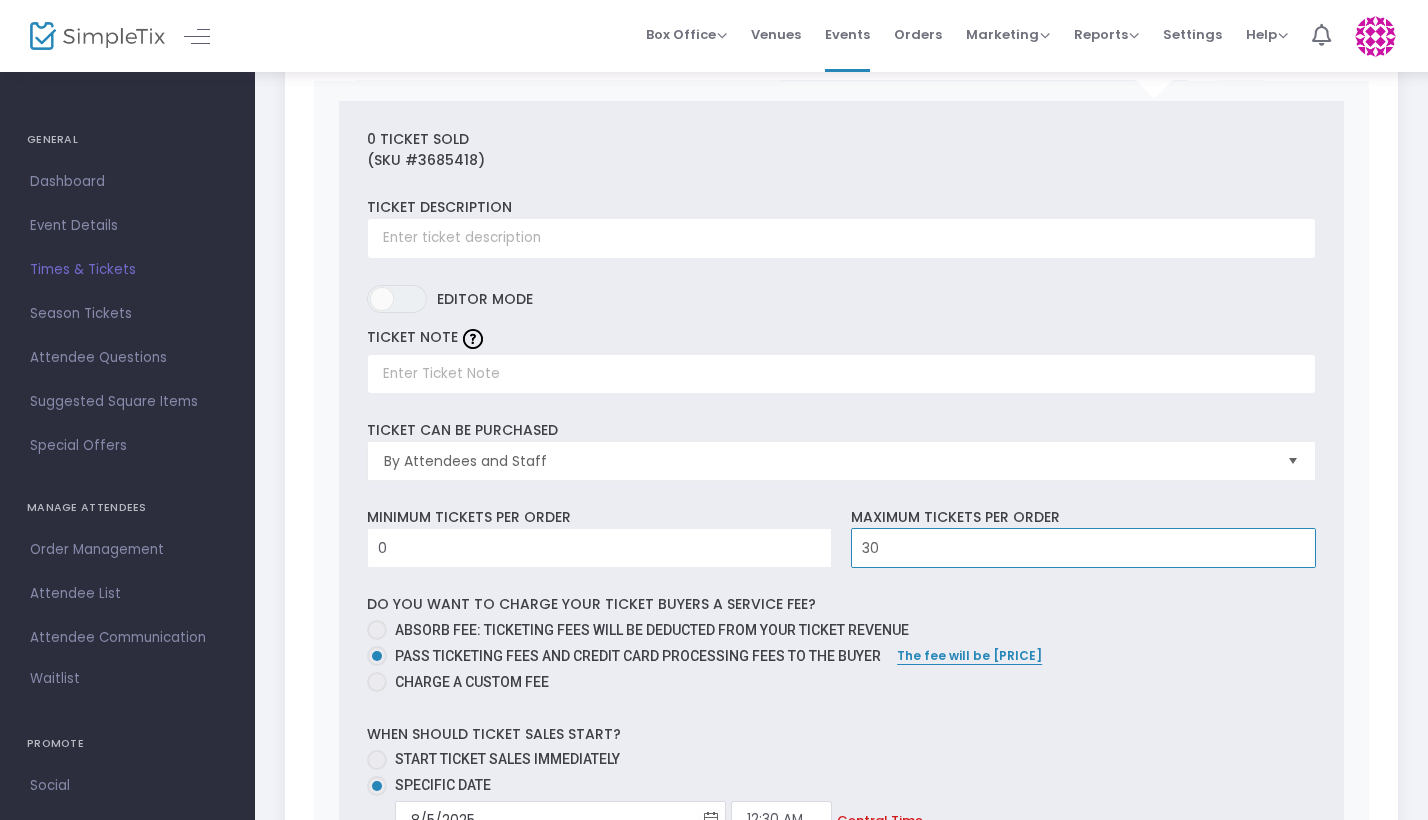 type on "26" 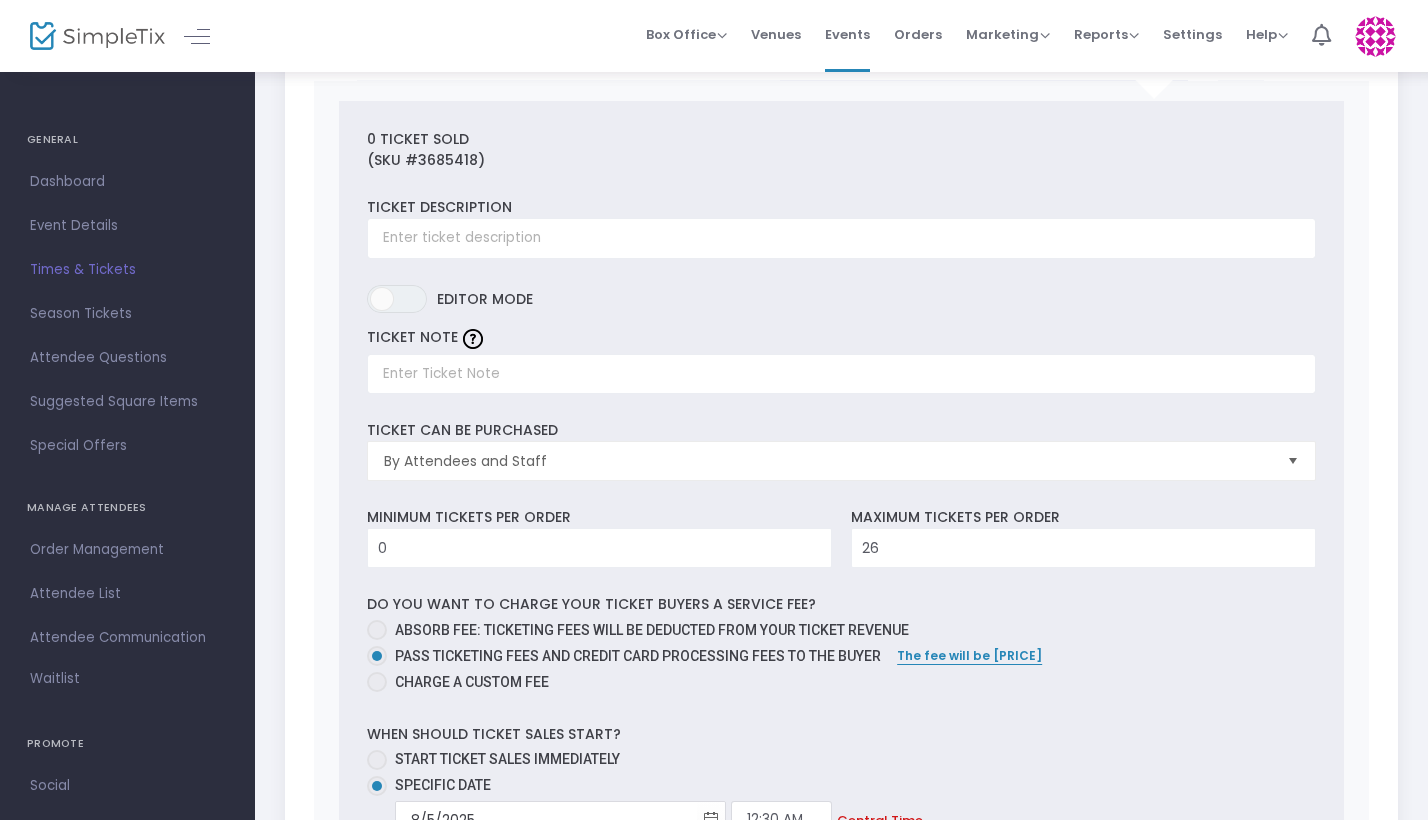 click on "Charge a custom fee" at bounding box center [833, 682] 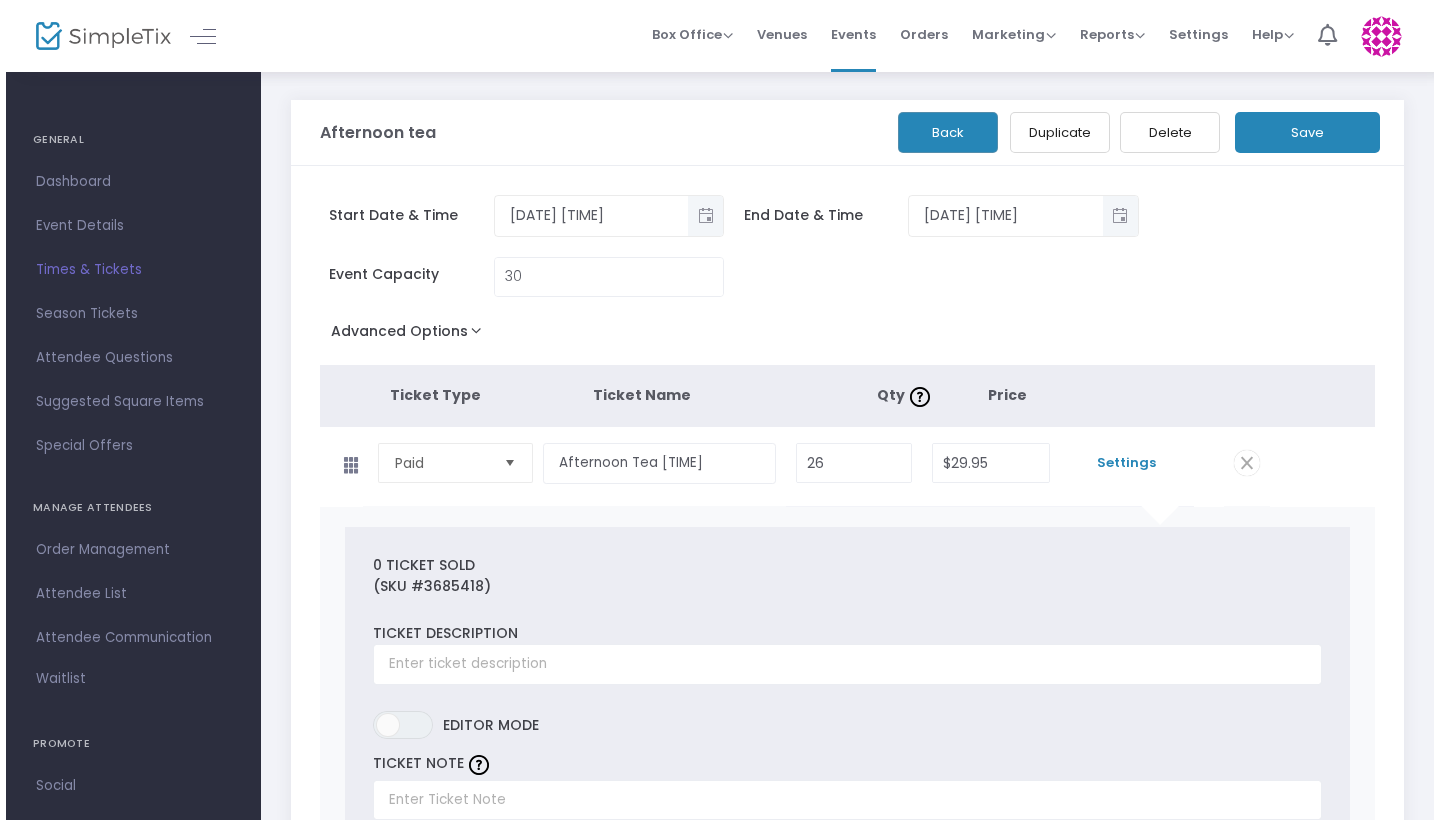 scroll, scrollTop: 0, scrollLeft: 0, axis: both 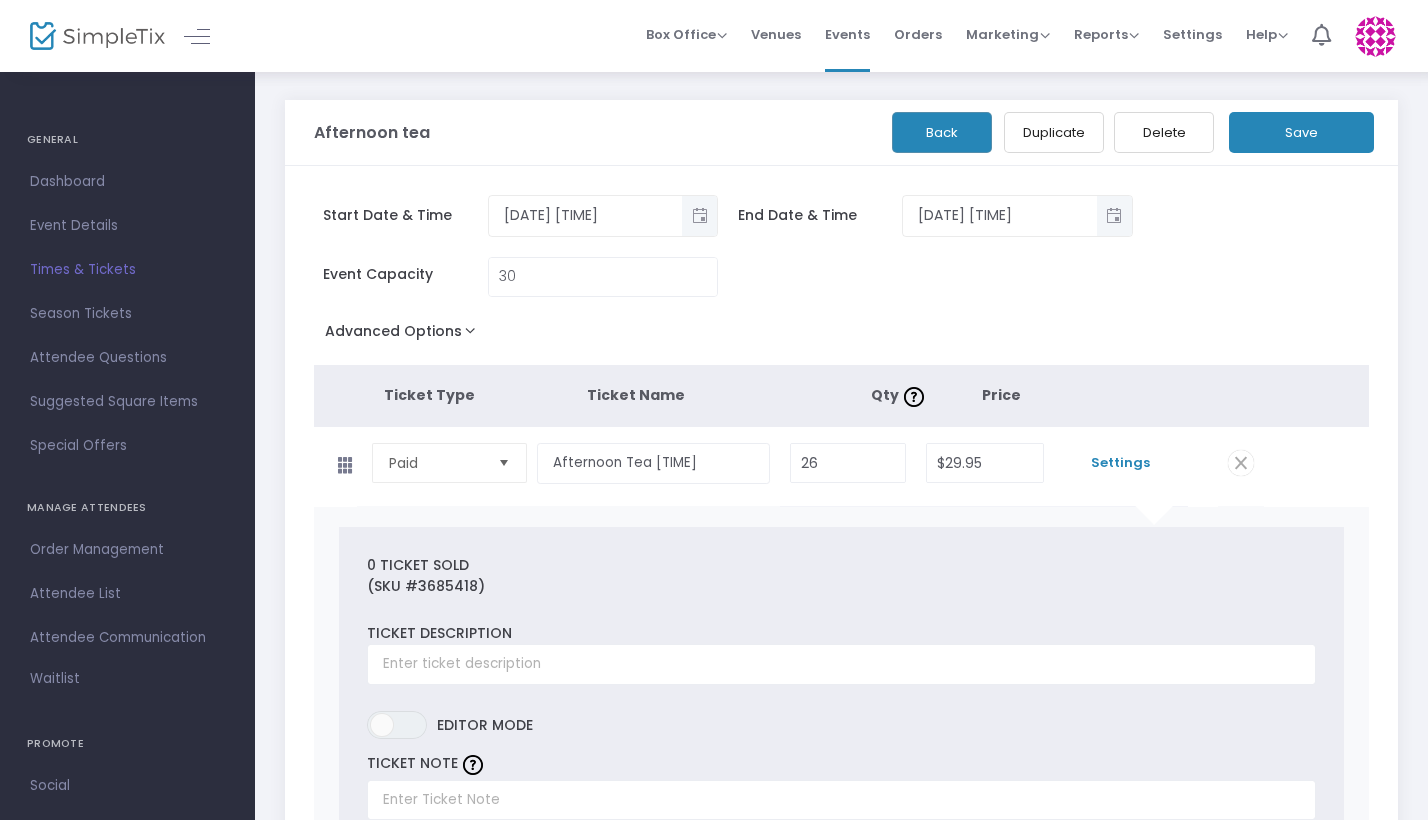 click on "Save" 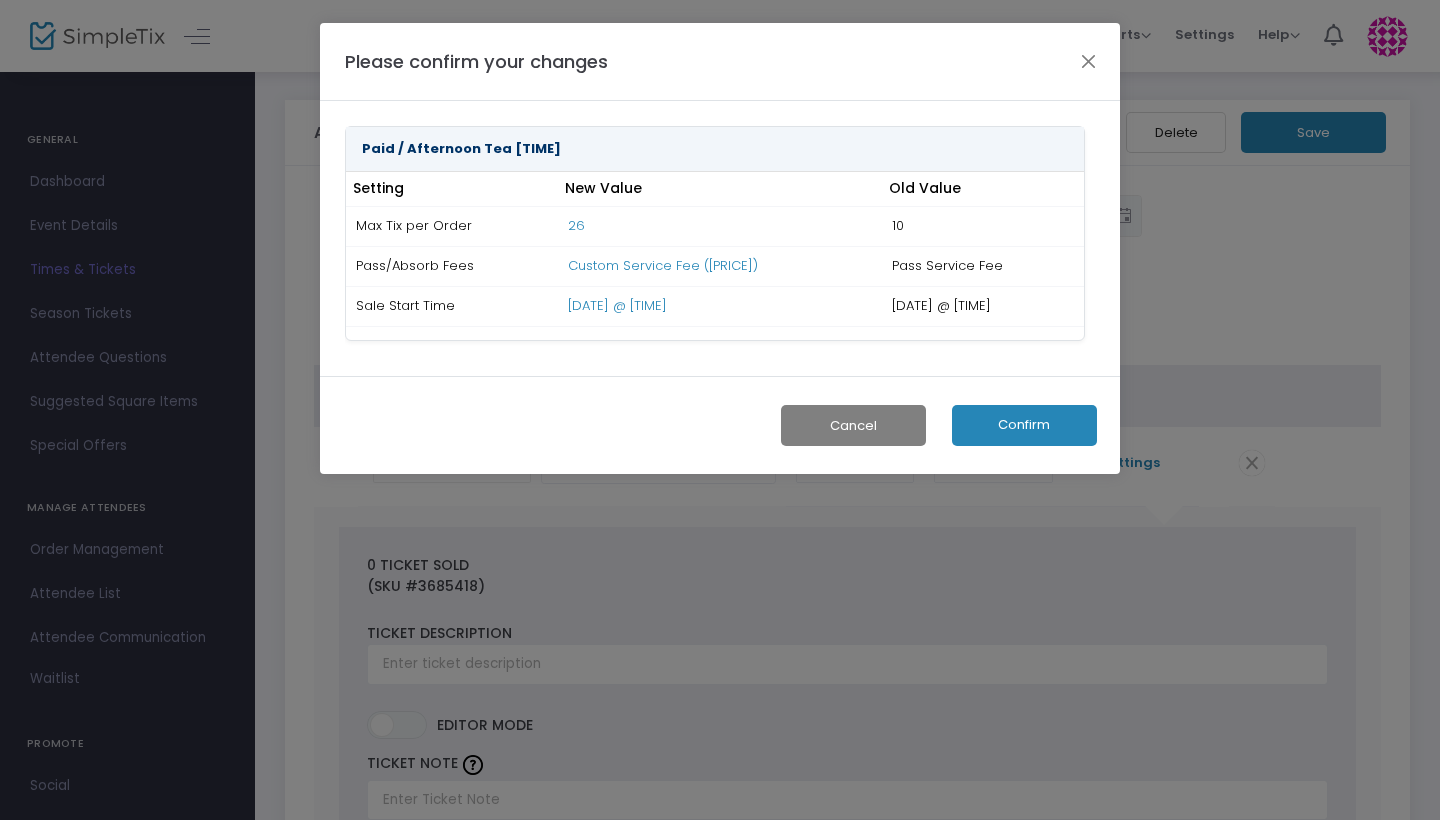 click on "Confirm" 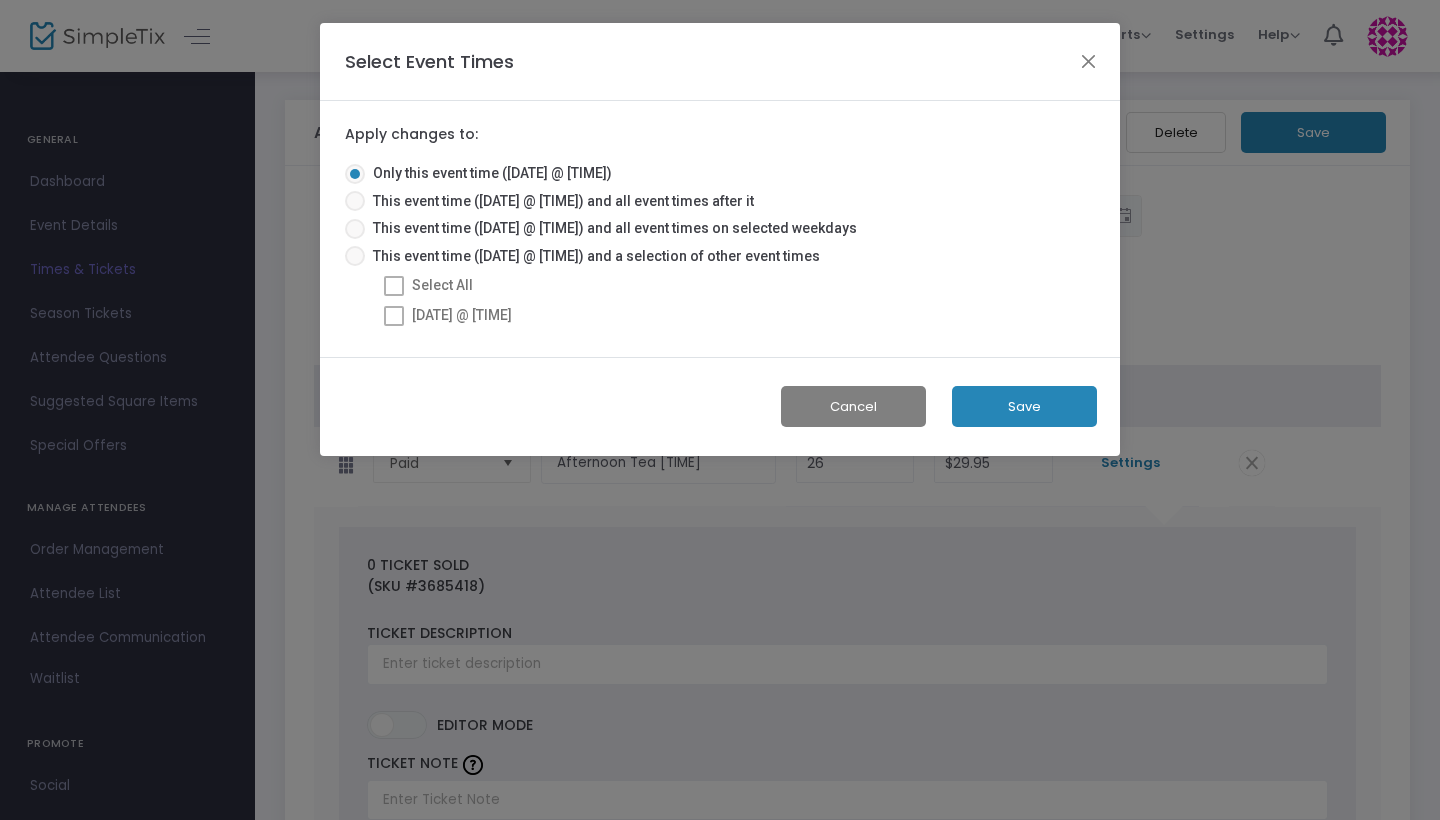 click on "Save" 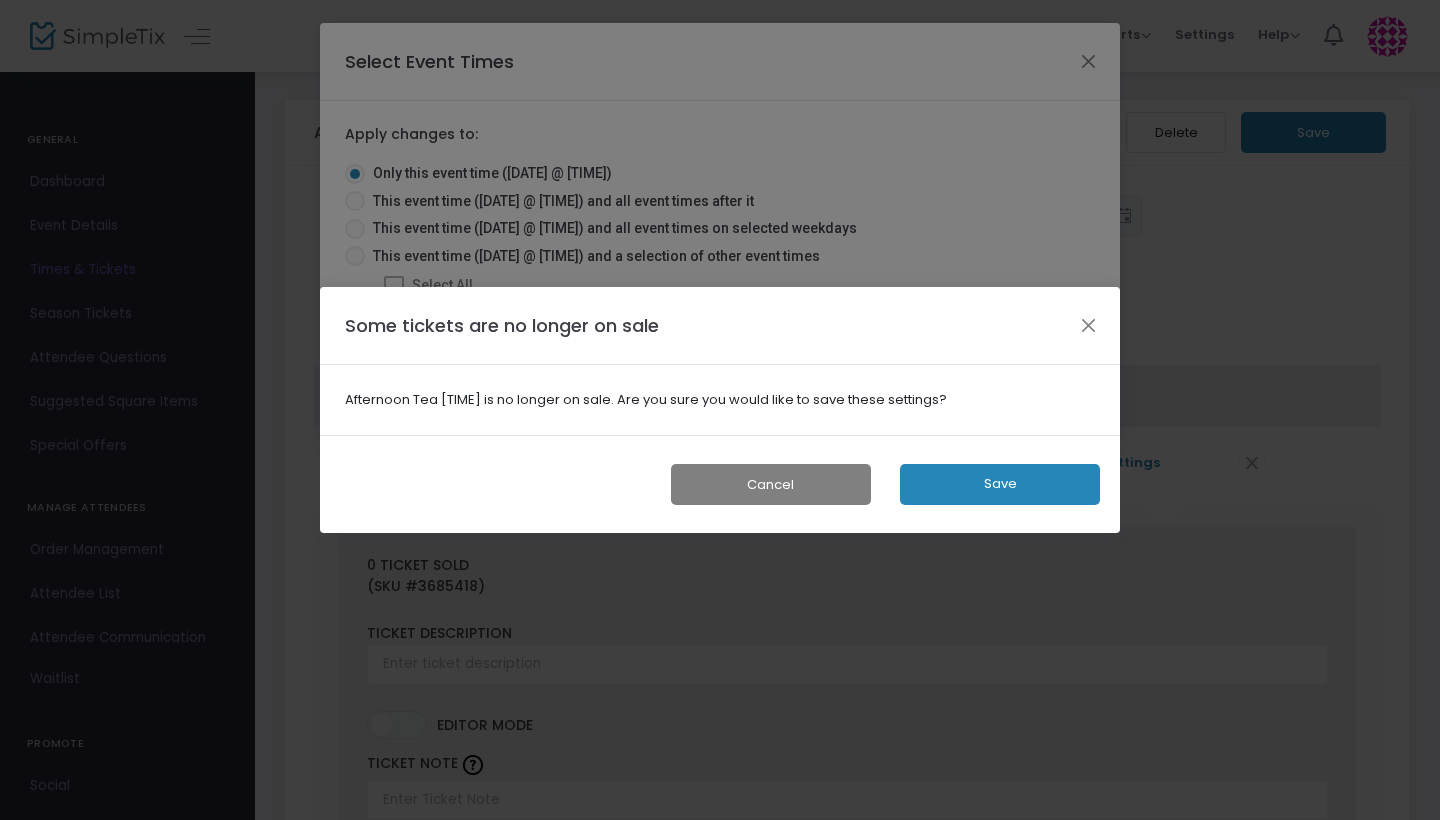 click on "Save" 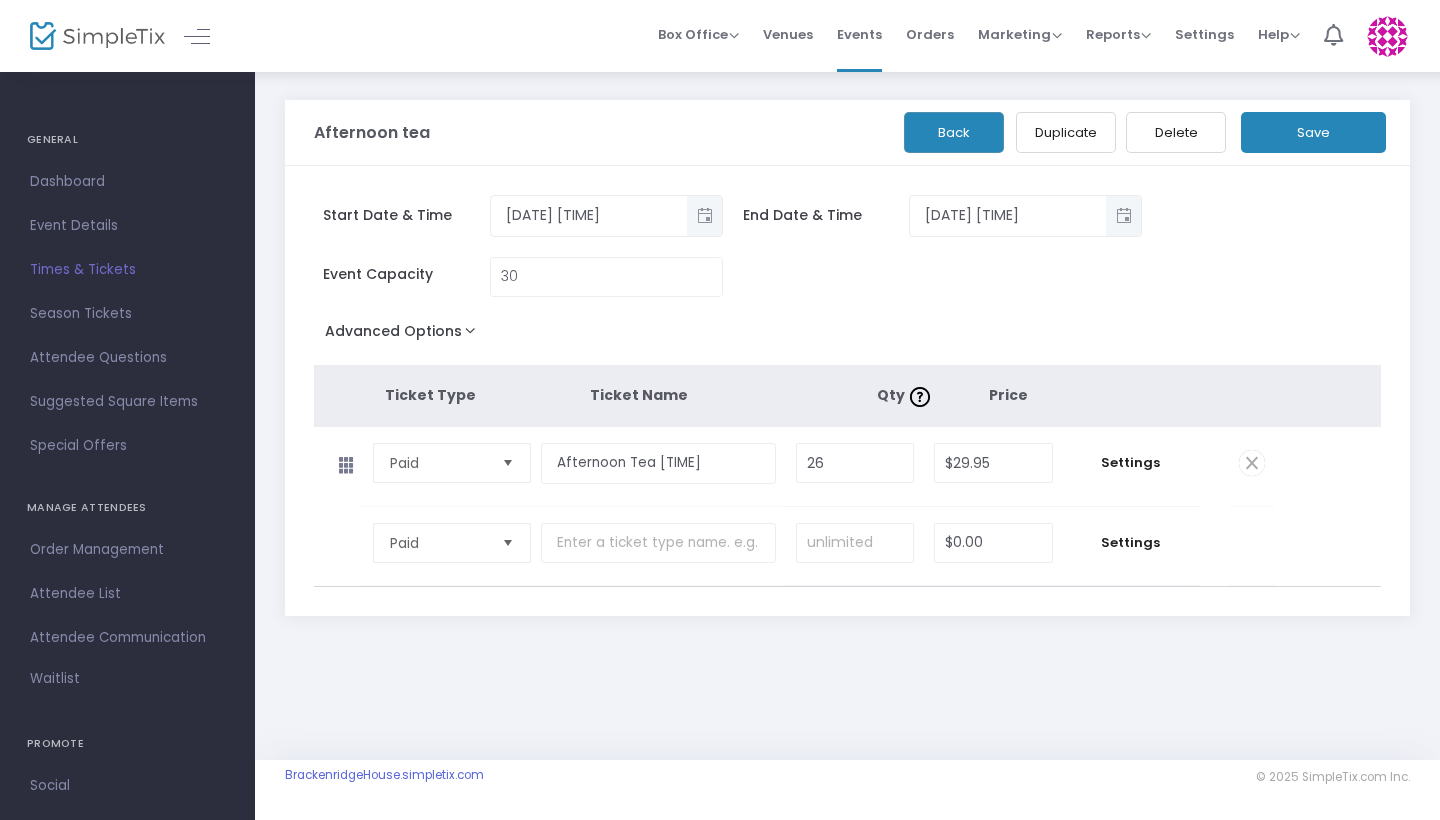 scroll, scrollTop: 0, scrollLeft: 0, axis: both 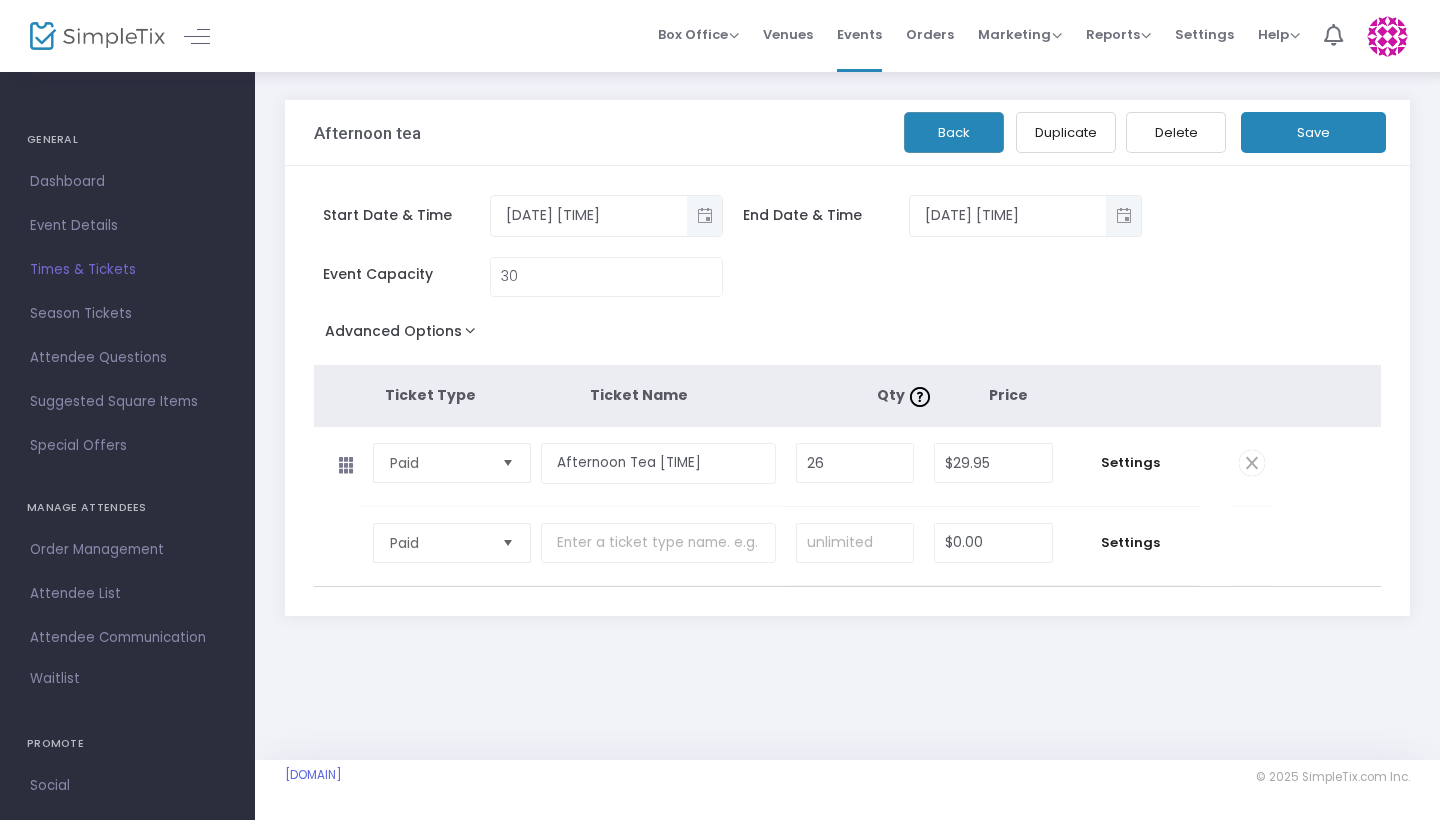 click on "Times & Tickets" at bounding box center [127, 270] 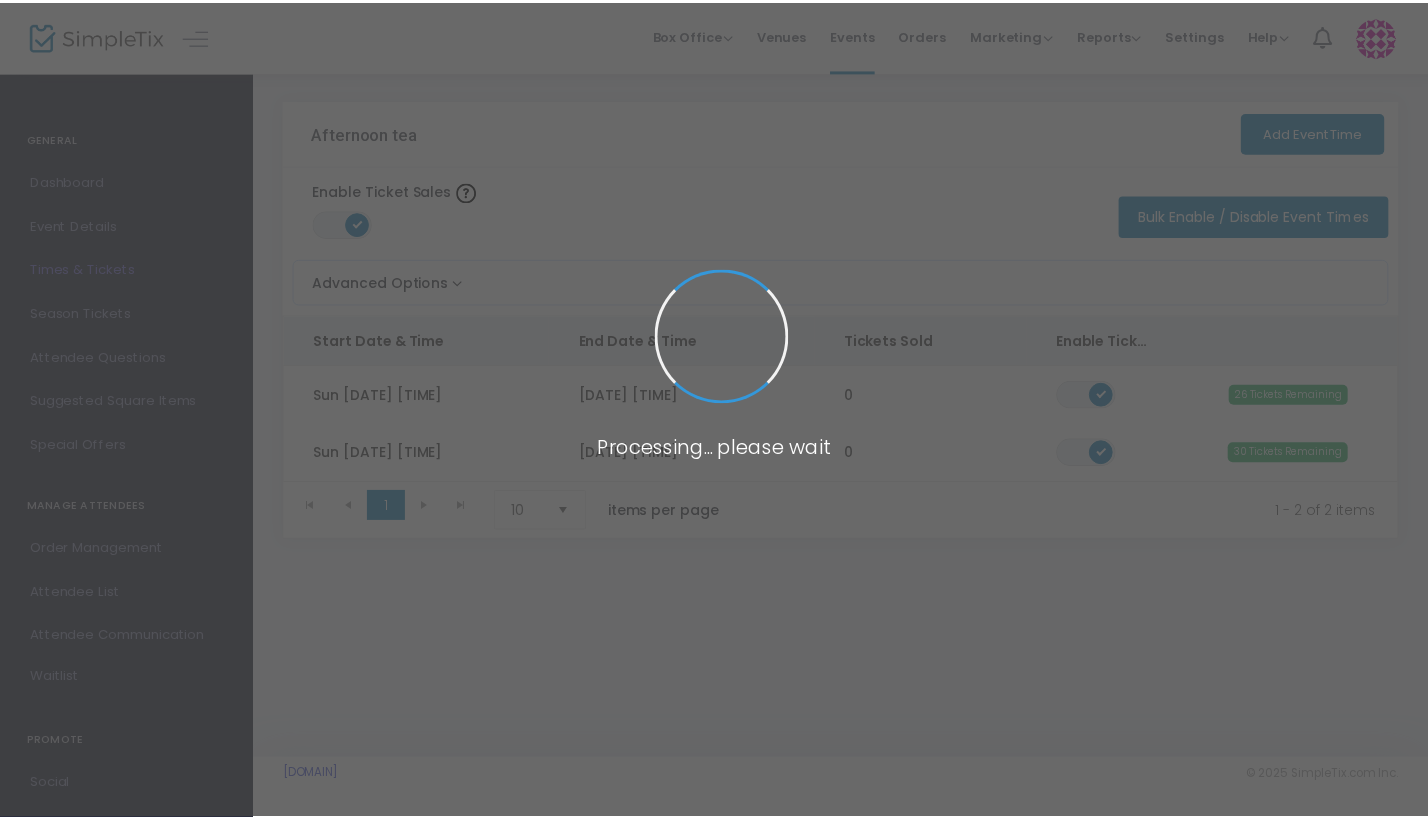scroll, scrollTop: 0, scrollLeft: 0, axis: both 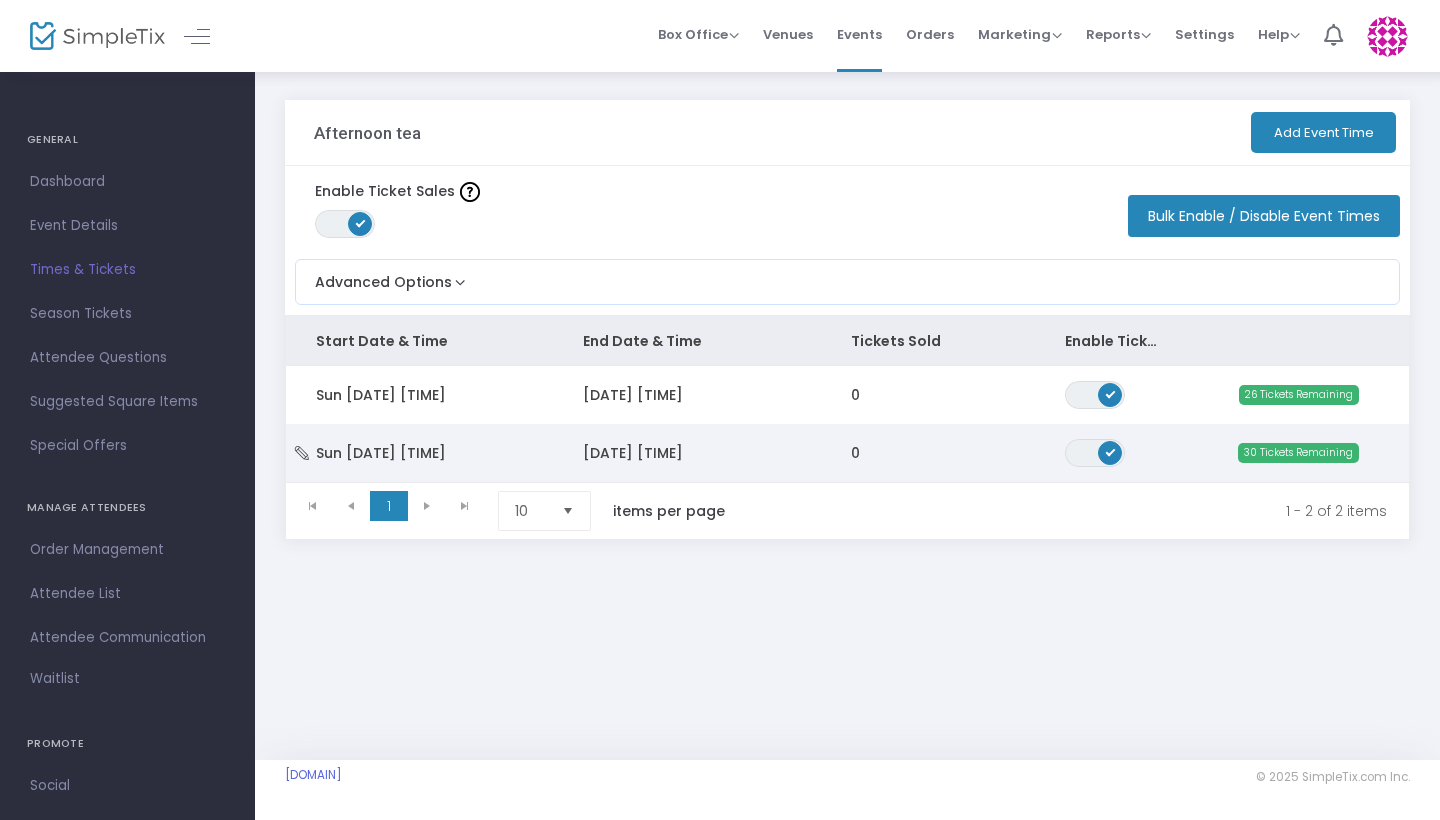 click on "0" 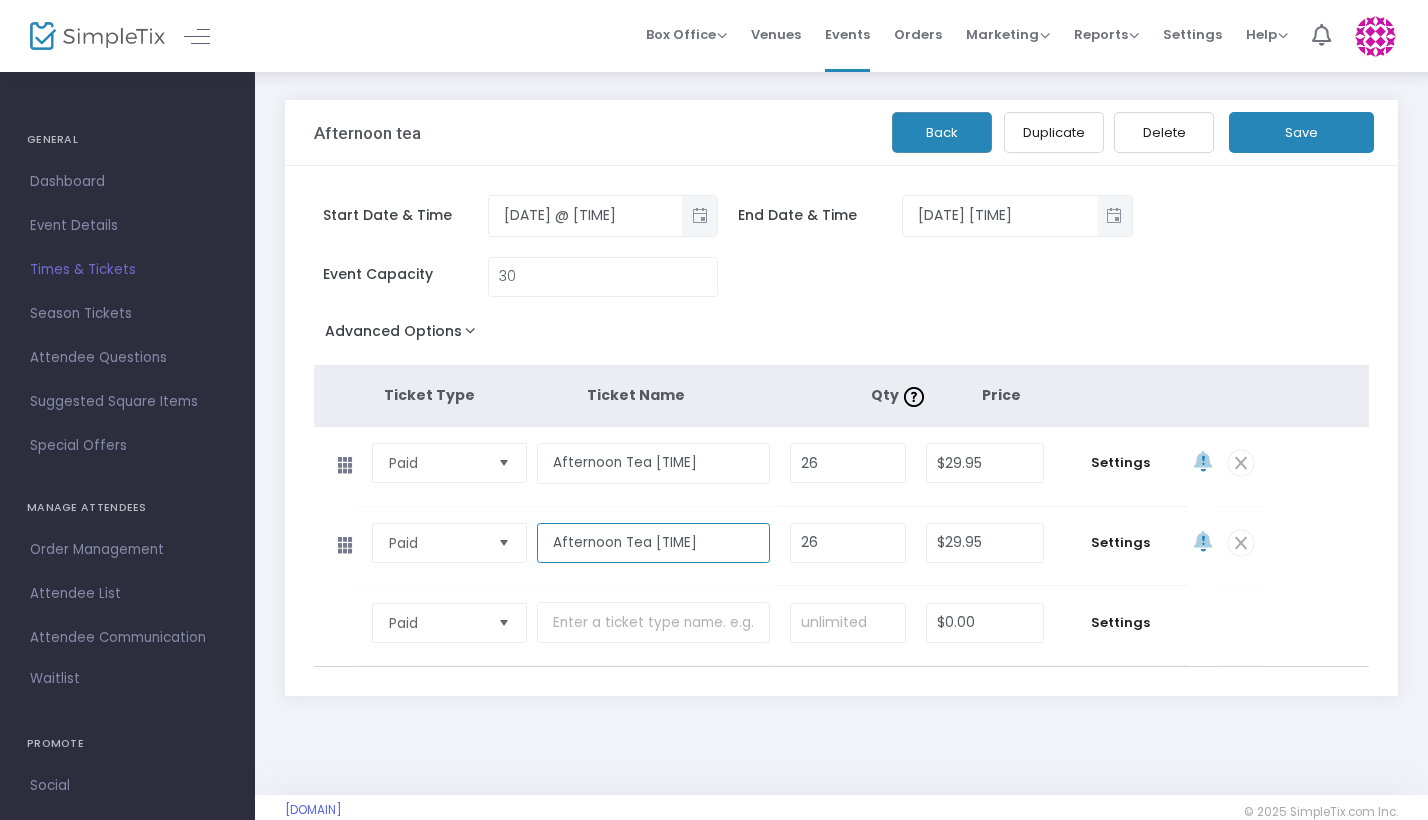 click on "Afternoon Tea [TIME]" at bounding box center (653, 543) 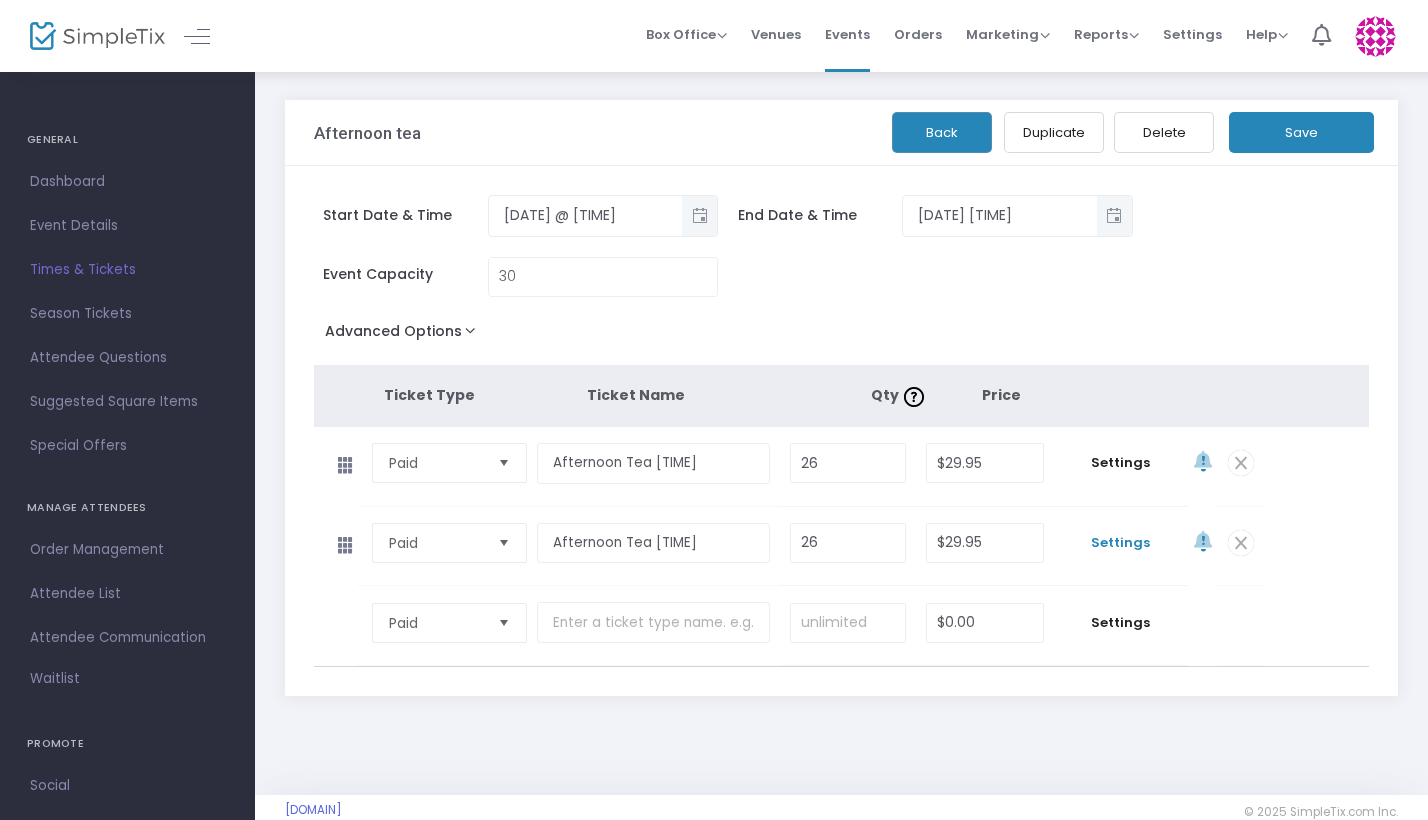 click on "Settings" at bounding box center (1121, 543) 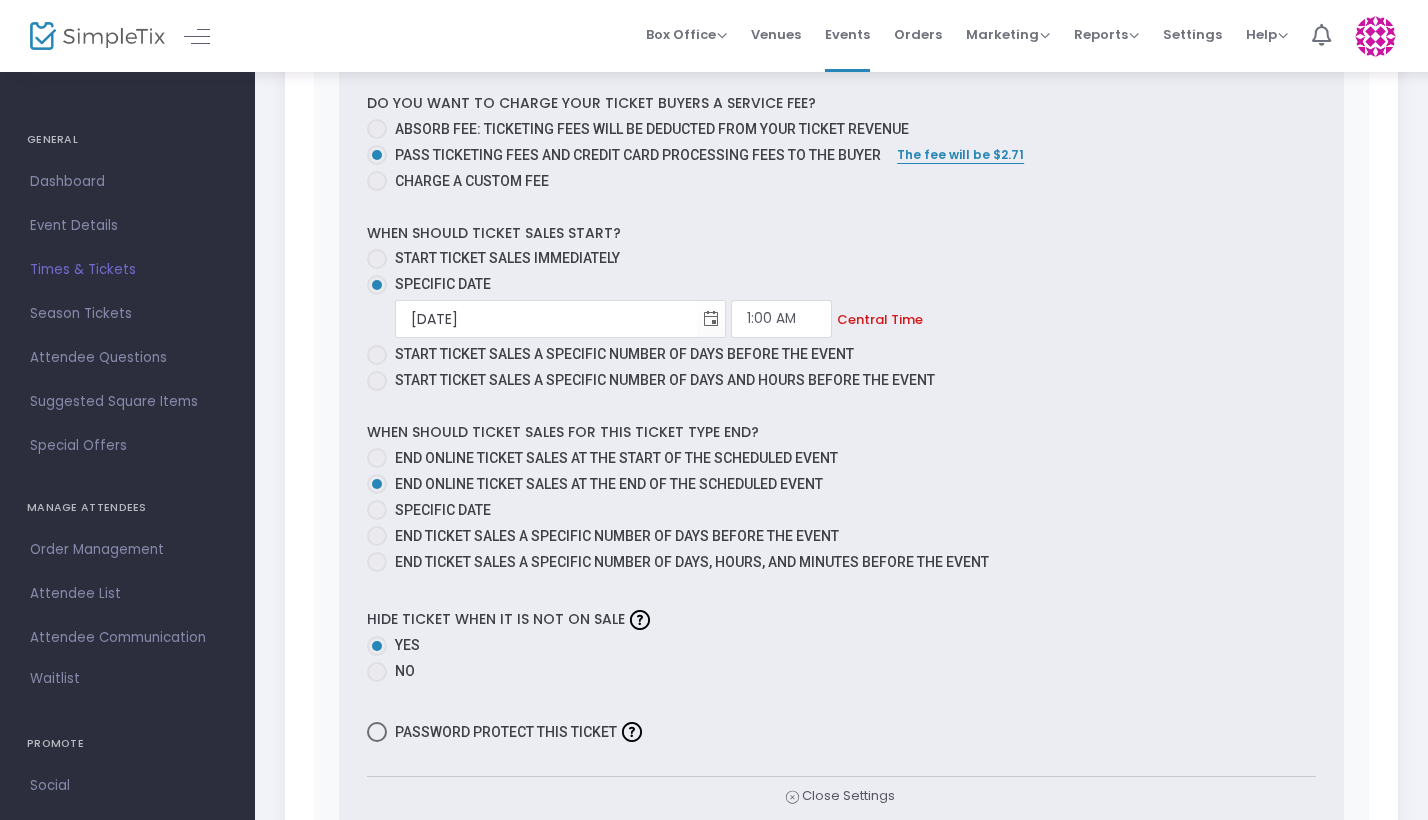 scroll, scrollTop: 1007, scrollLeft: 0, axis: vertical 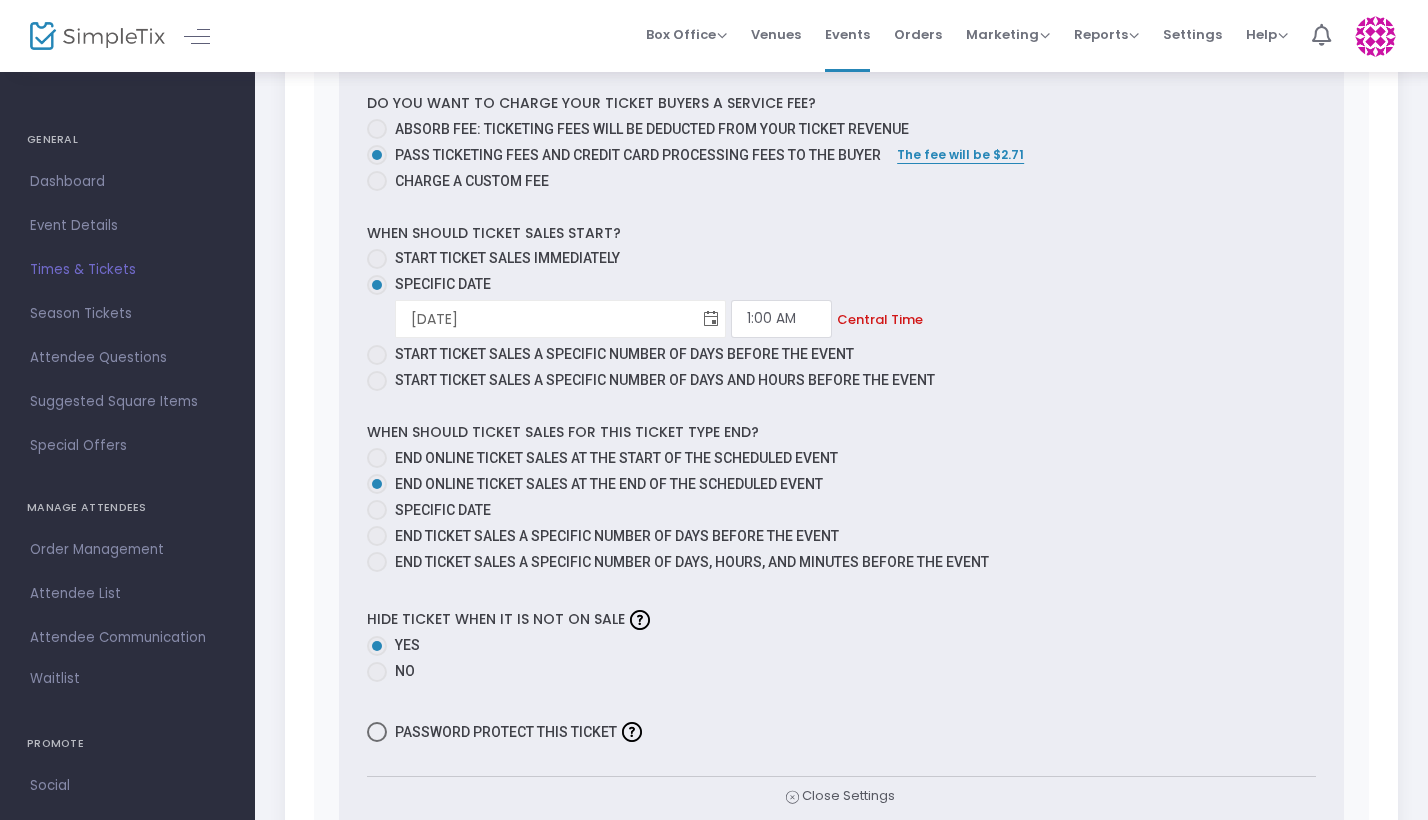 click at bounding box center [711, 319] 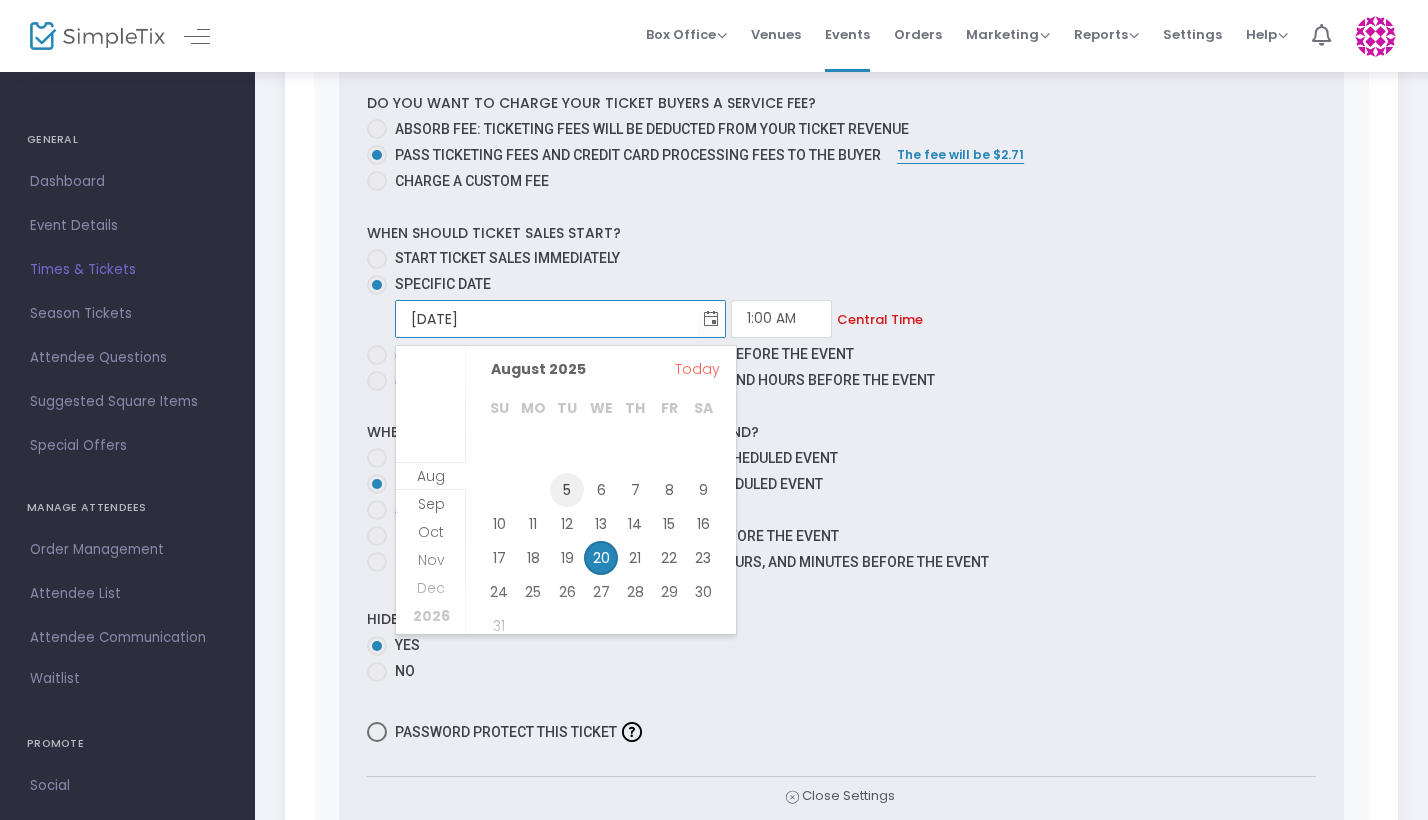 click on "5" at bounding box center (567, 490) 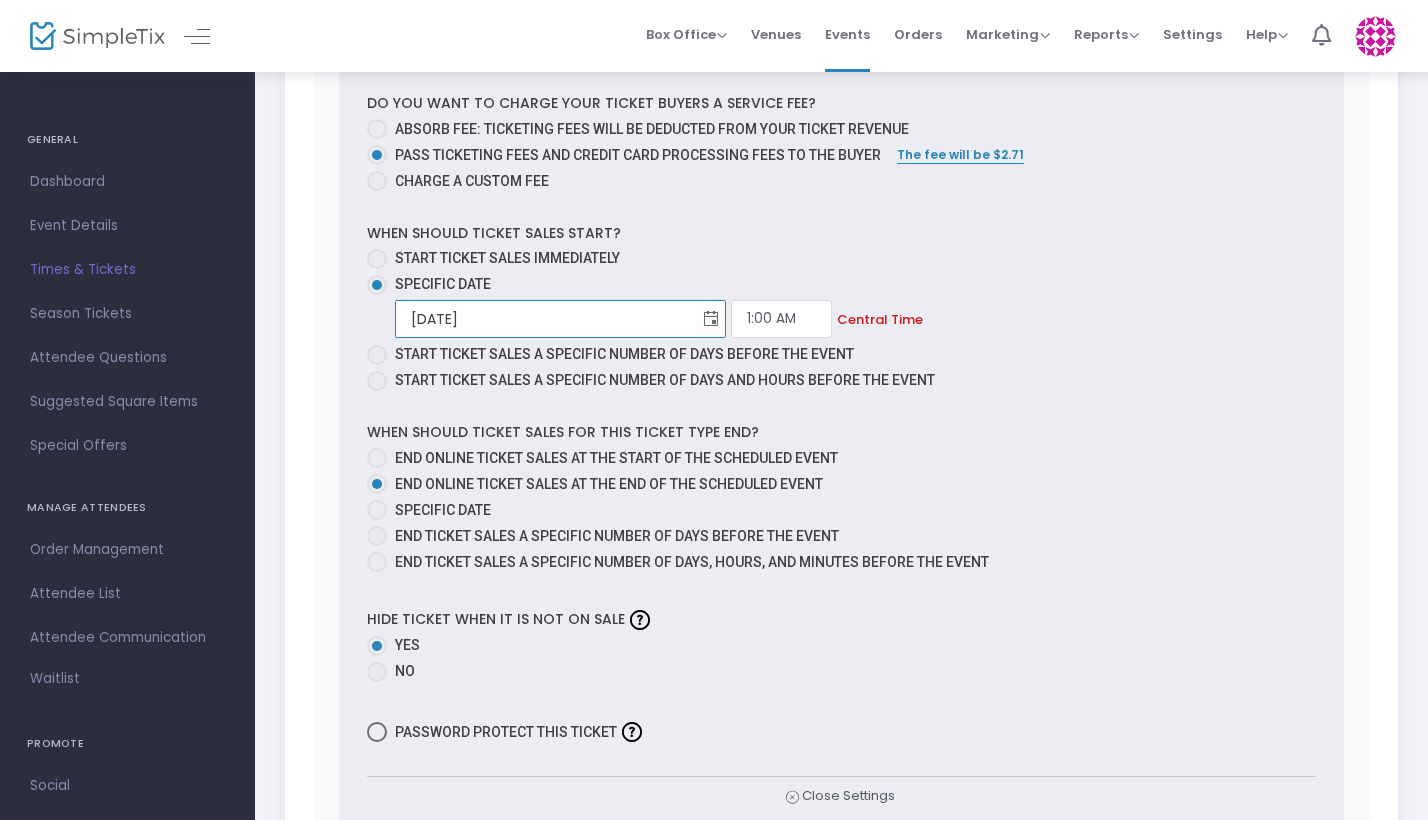 type on "8/5/2025" 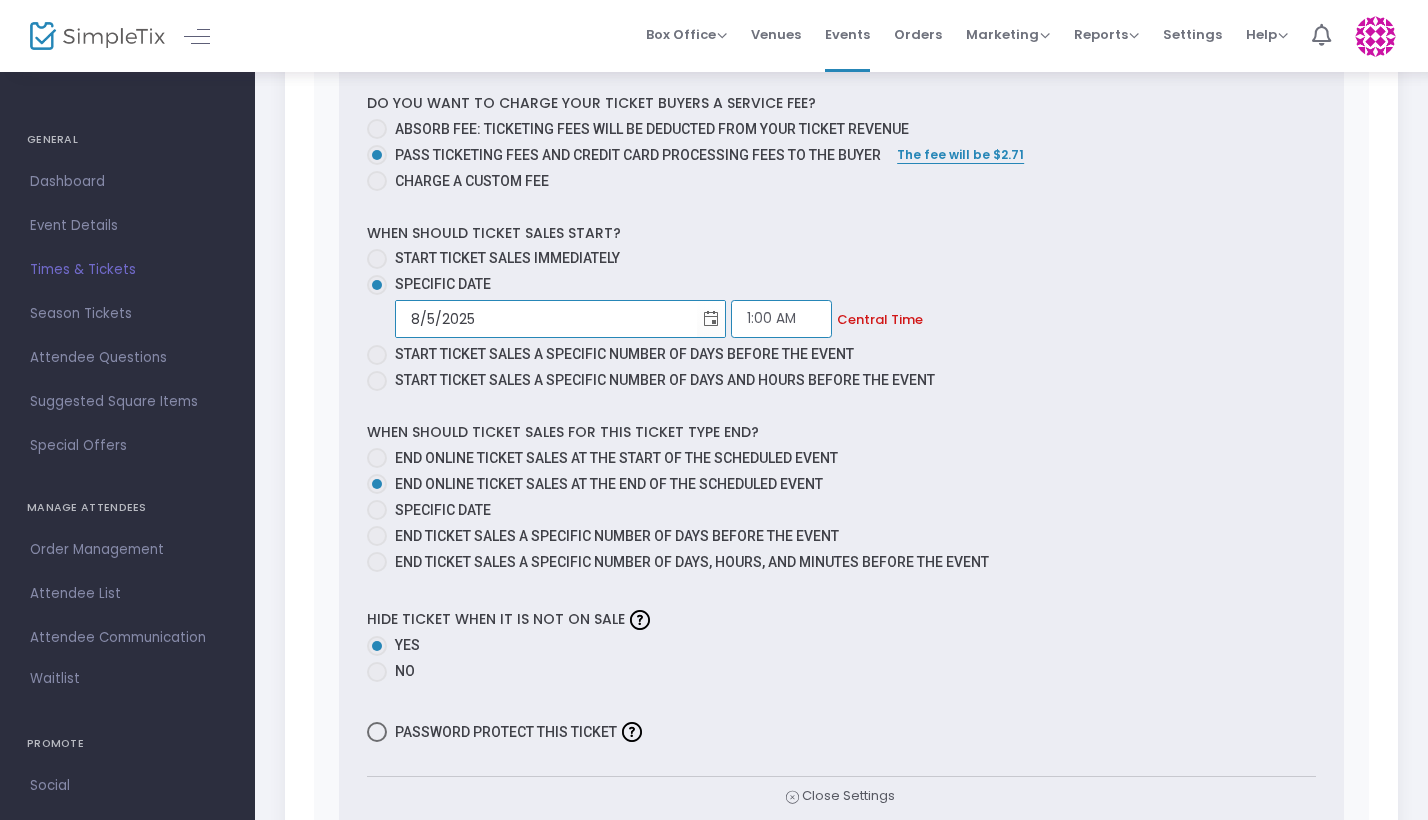 click on "1:00 AM" at bounding box center (781, 319) 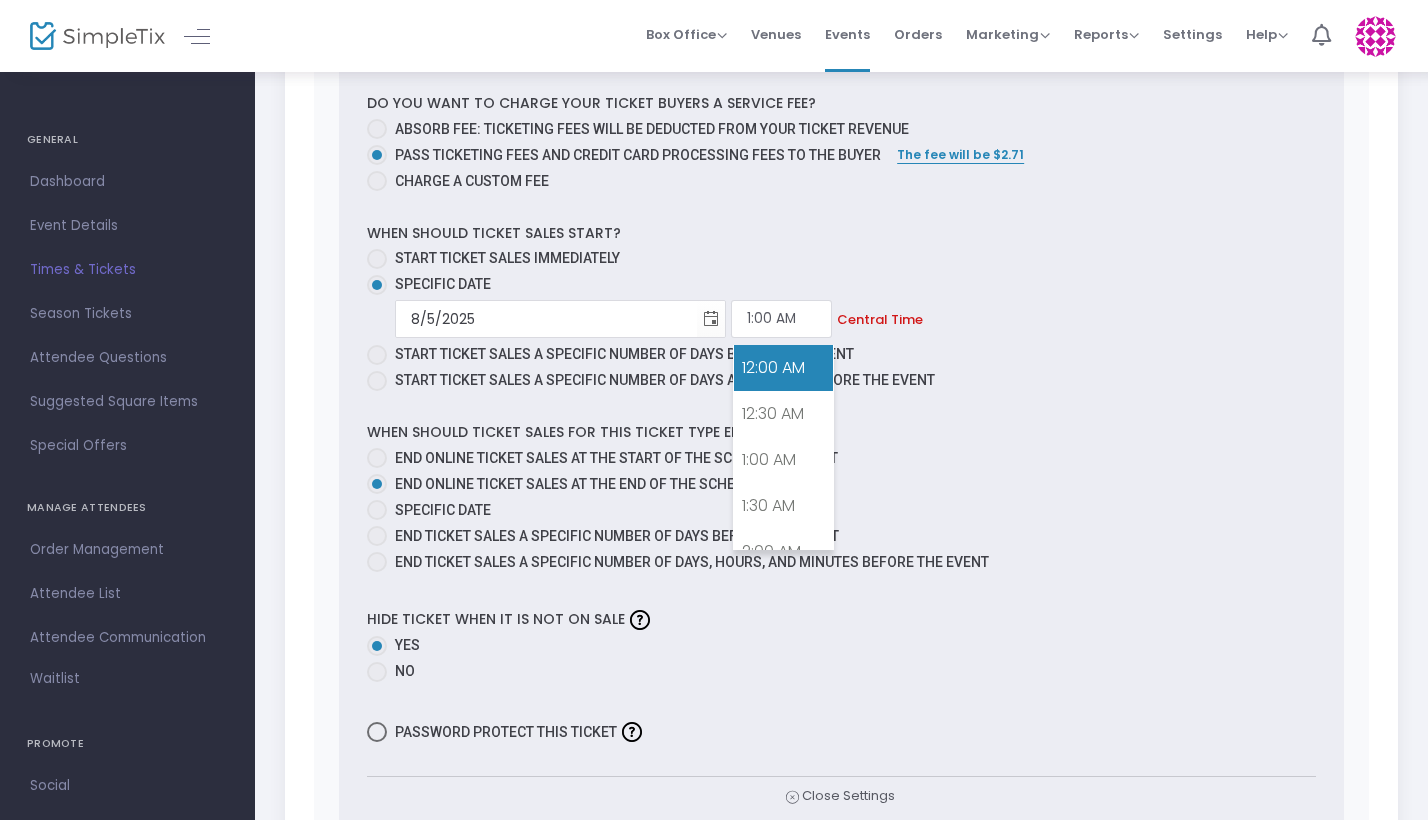 click on "12:00 AM" at bounding box center [783, 368] 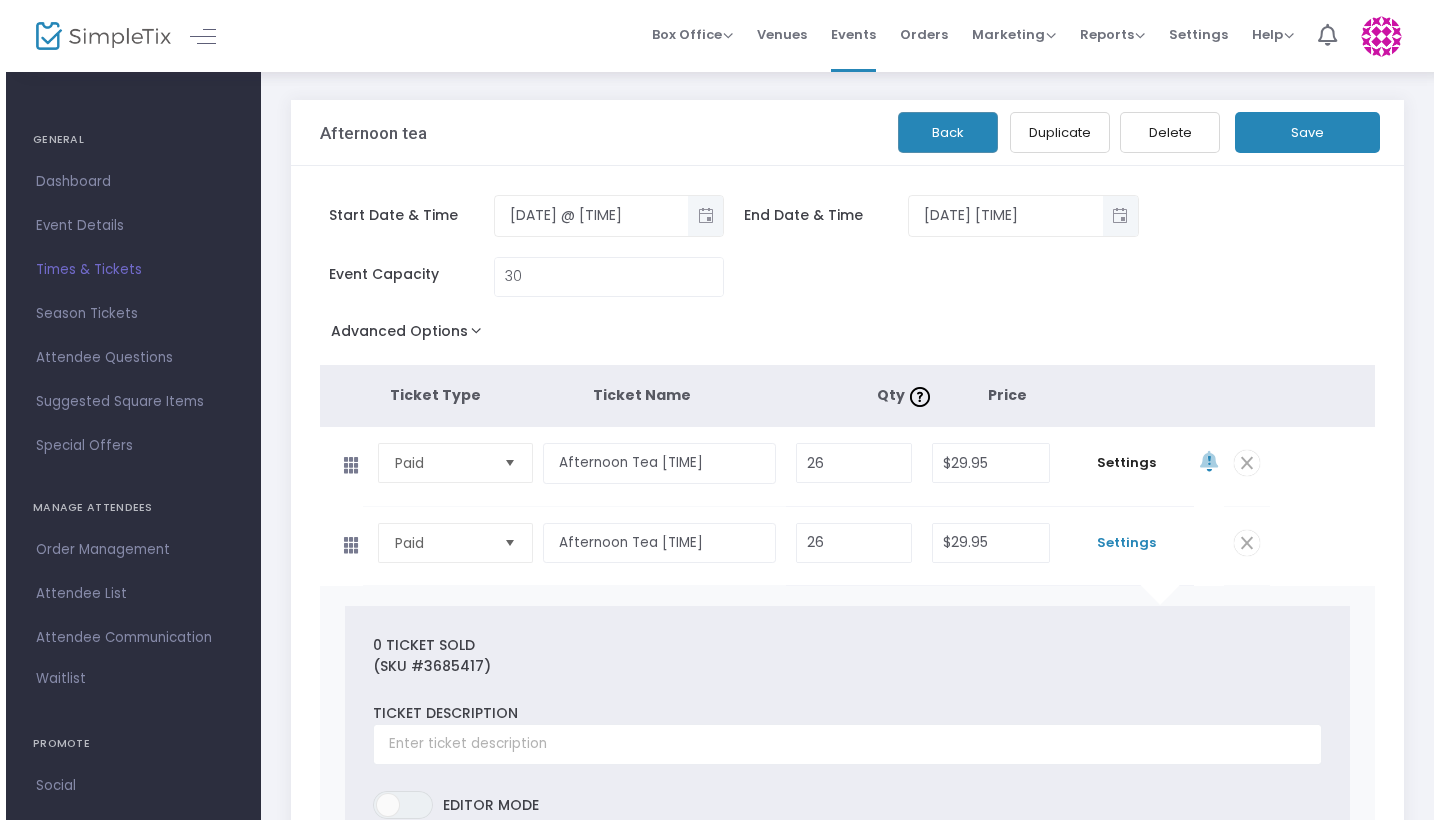 scroll, scrollTop: 0, scrollLeft: 0, axis: both 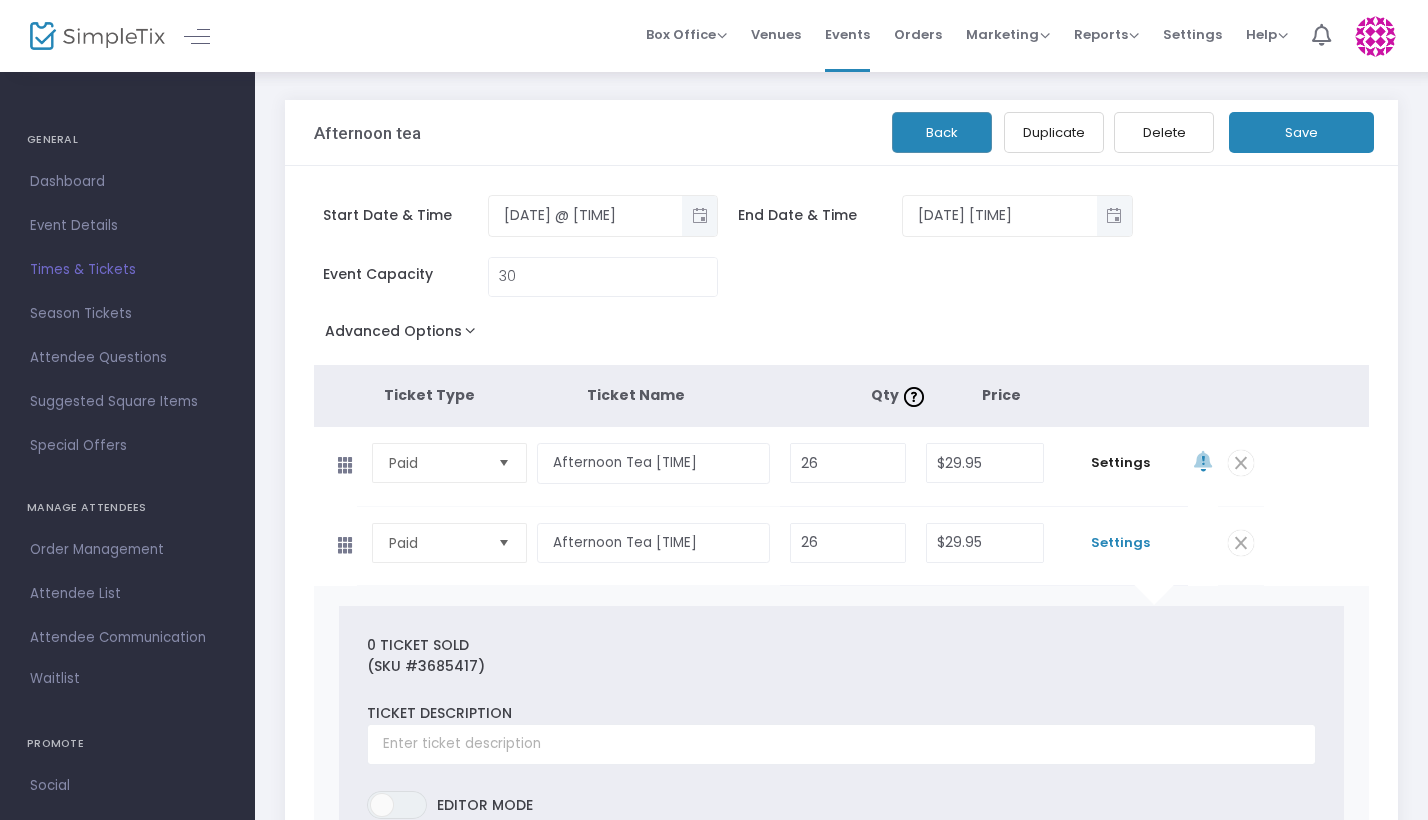 click on "Paid  Required.  Afternoon Tea [TIME]  Required.  26  Required.  $29.95  Required.  Settings  0 Ticket sold (SKU #3685416) Ticket Description  Required.  ON OFF Editor mode TICKET NOTE Ticket can be purchased  By Attendees and Staff Minimum tickets per order 0  Value should be between 0 to 1000..  Maximum tickets per order 10  Value should not be less than Min Tickets and not exceed than 1000.  Do you want to charge your ticket buyers a service fee?   Absorb fee: Ticketing fees will be deducted from your ticket revenue    Pass ticketing fees and credit card processing fees to the buyer   The fee will be $2.71     Charge a custom fee When should ticket sales start?   Start ticket sales immediately   Specific Date [DATE]  Required.  [TIME]  Required.  Central  Time   Start ticket sales a specific number of days before the event   Start ticket sales a specific number of days and hours before the event When should ticket sales for this ticket type end?        Specific Date       Yes   No" 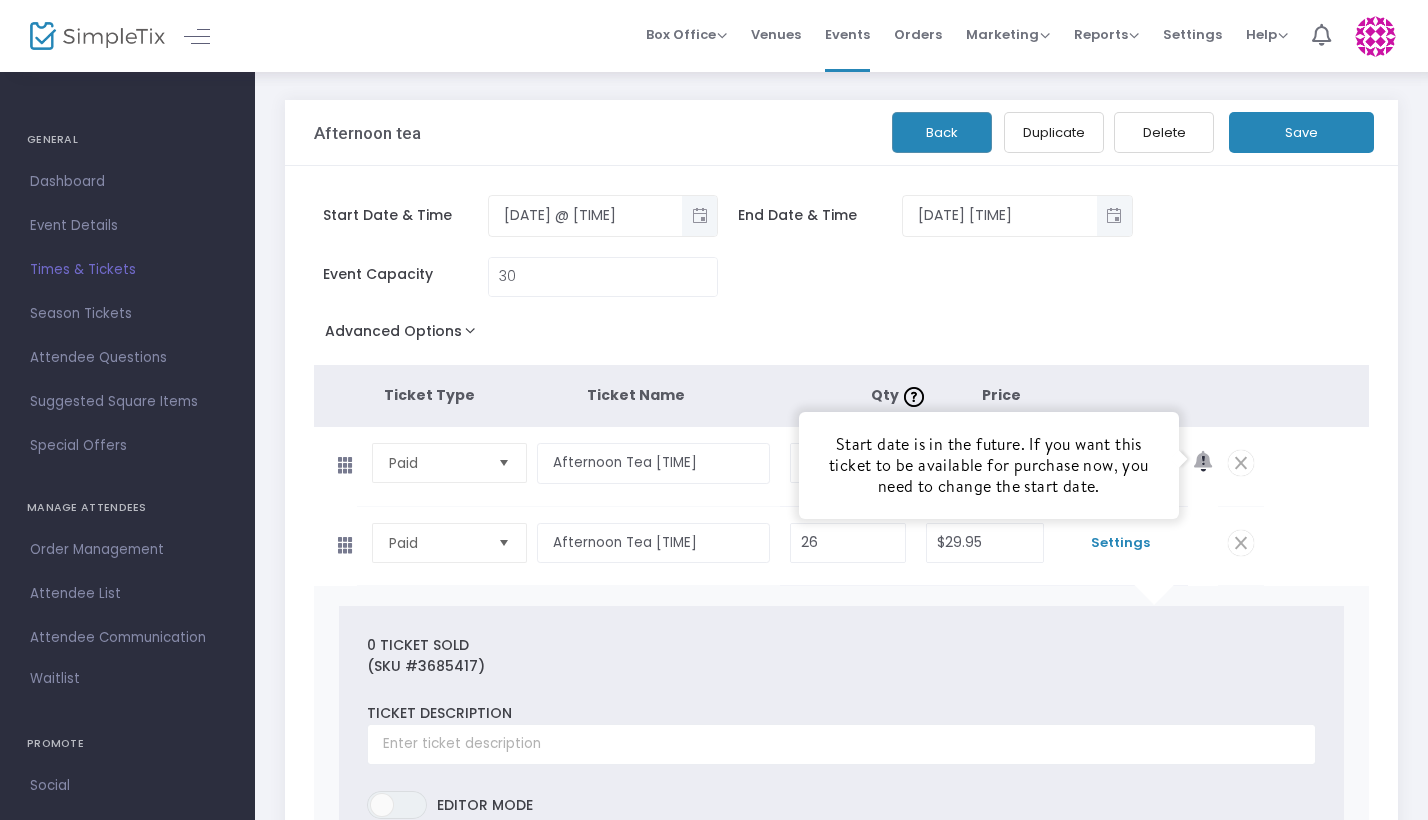 click 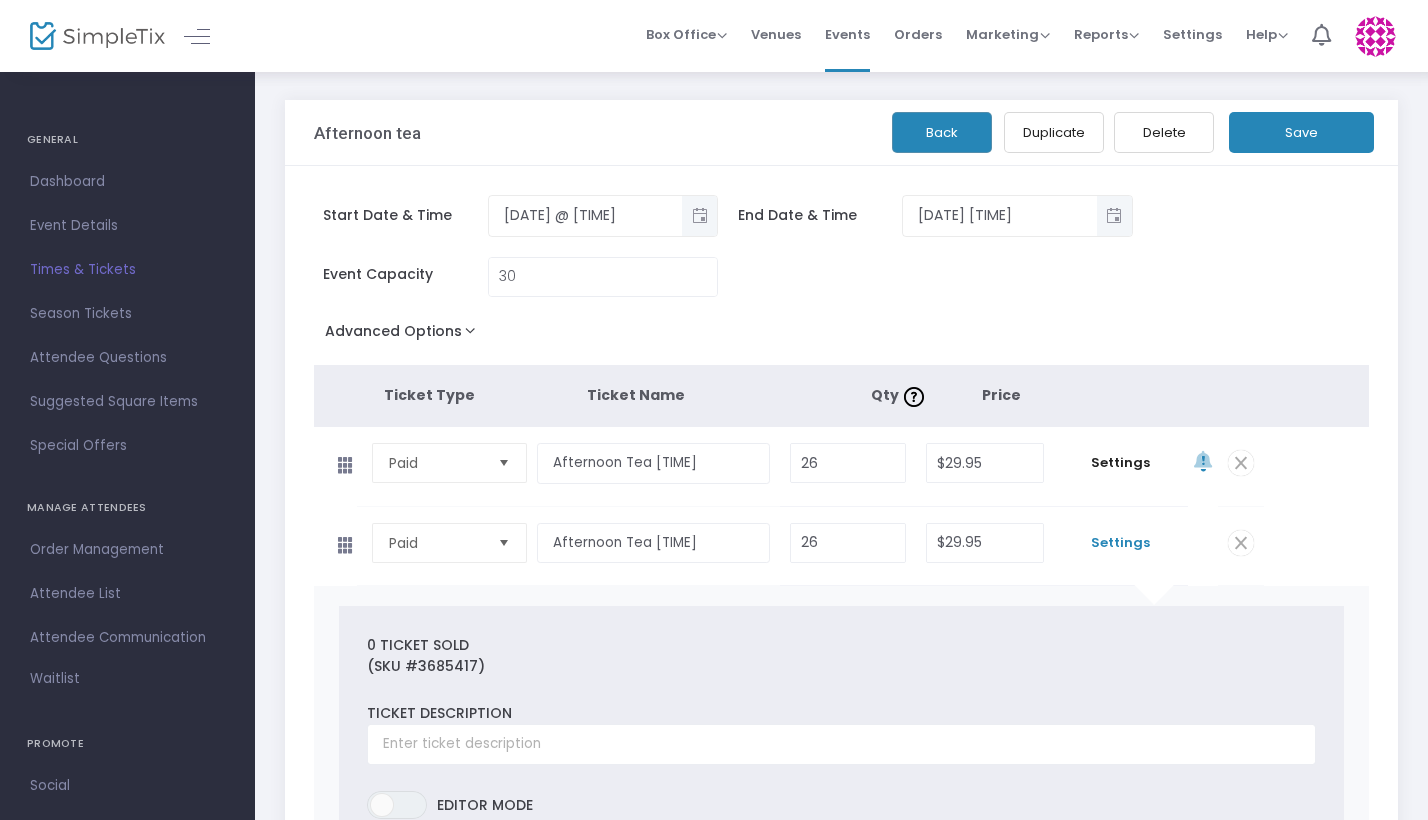 click 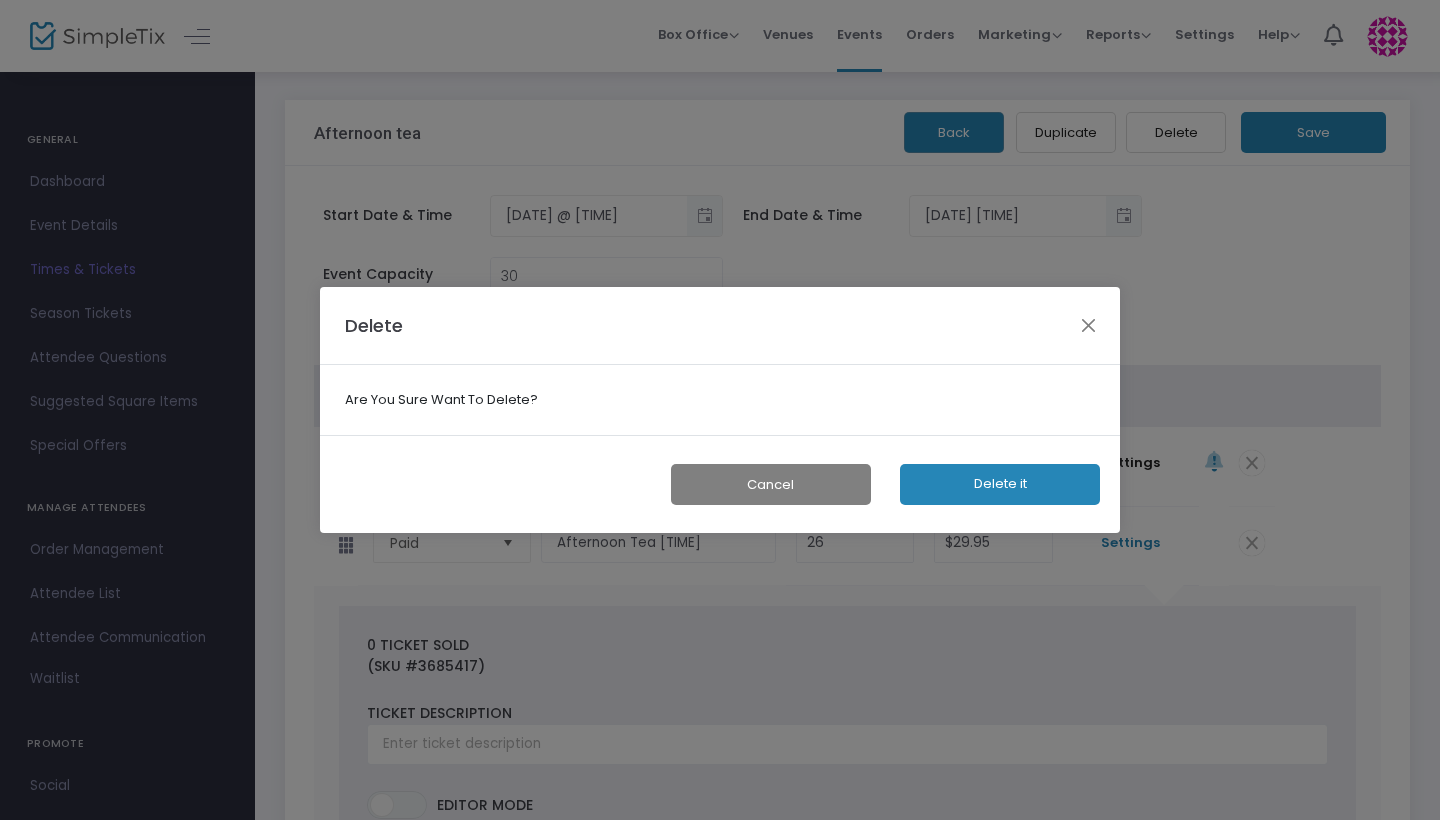 click on "Delete it" 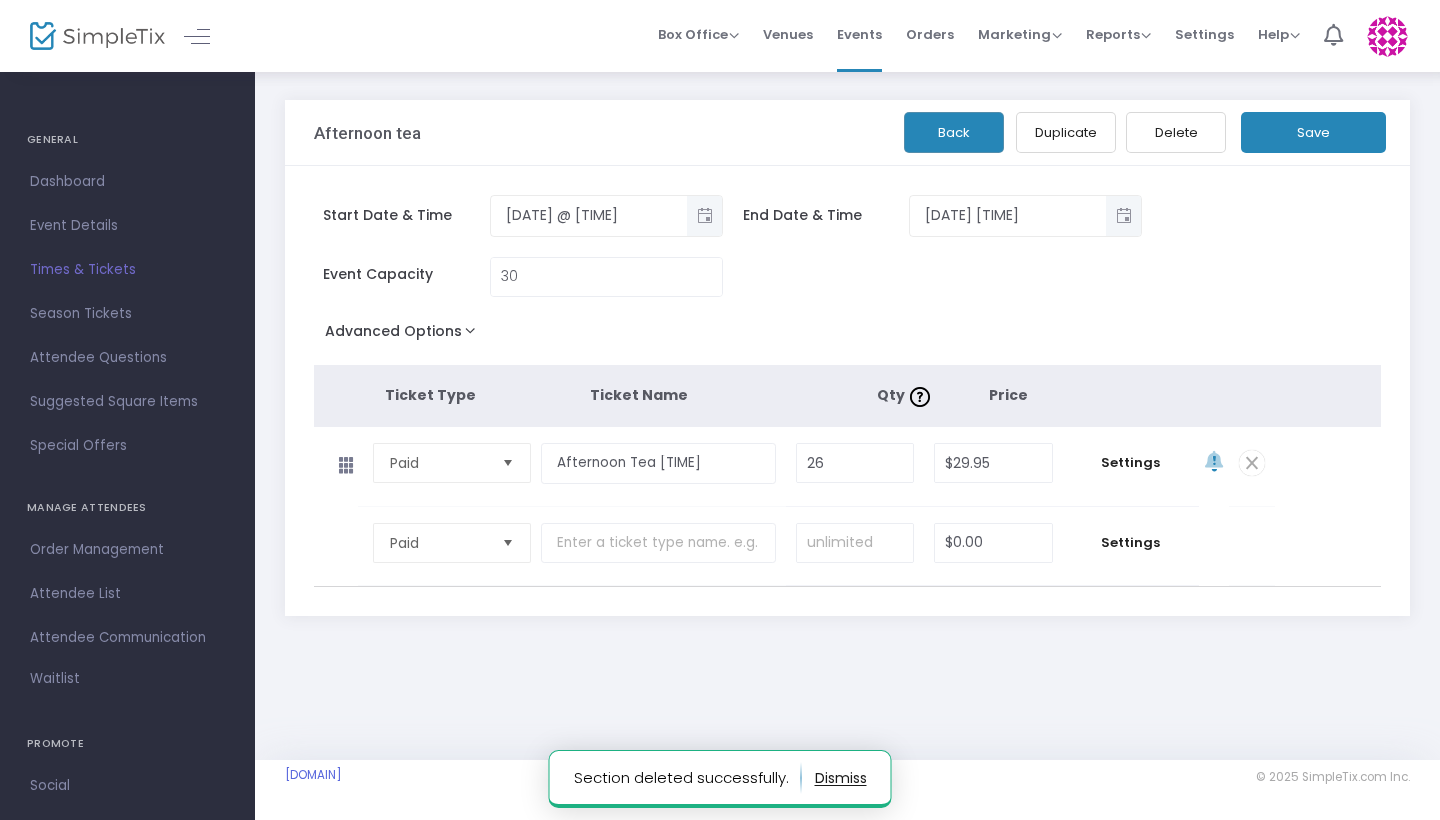 click on "Save" 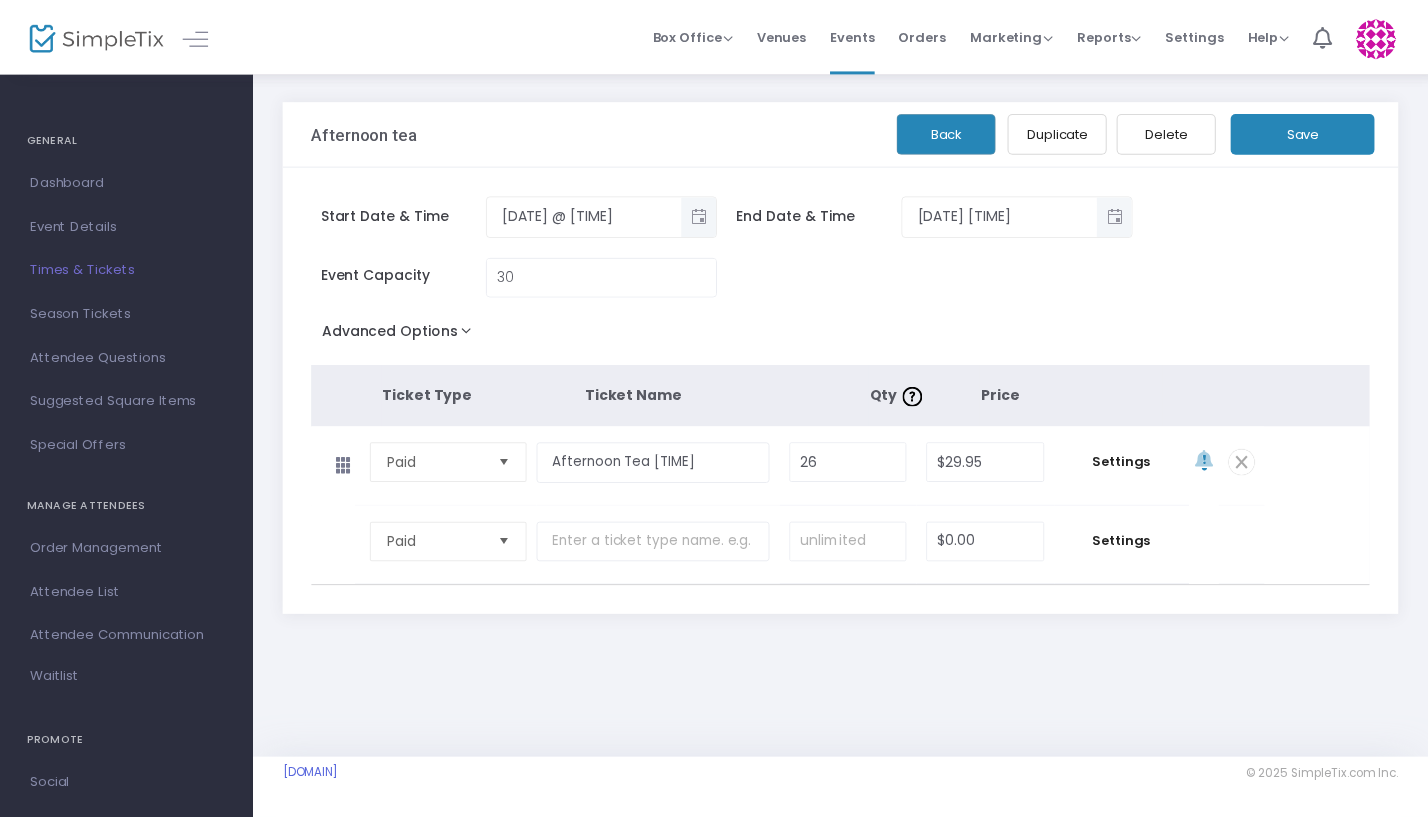 scroll, scrollTop: 0, scrollLeft: 0, axis: both 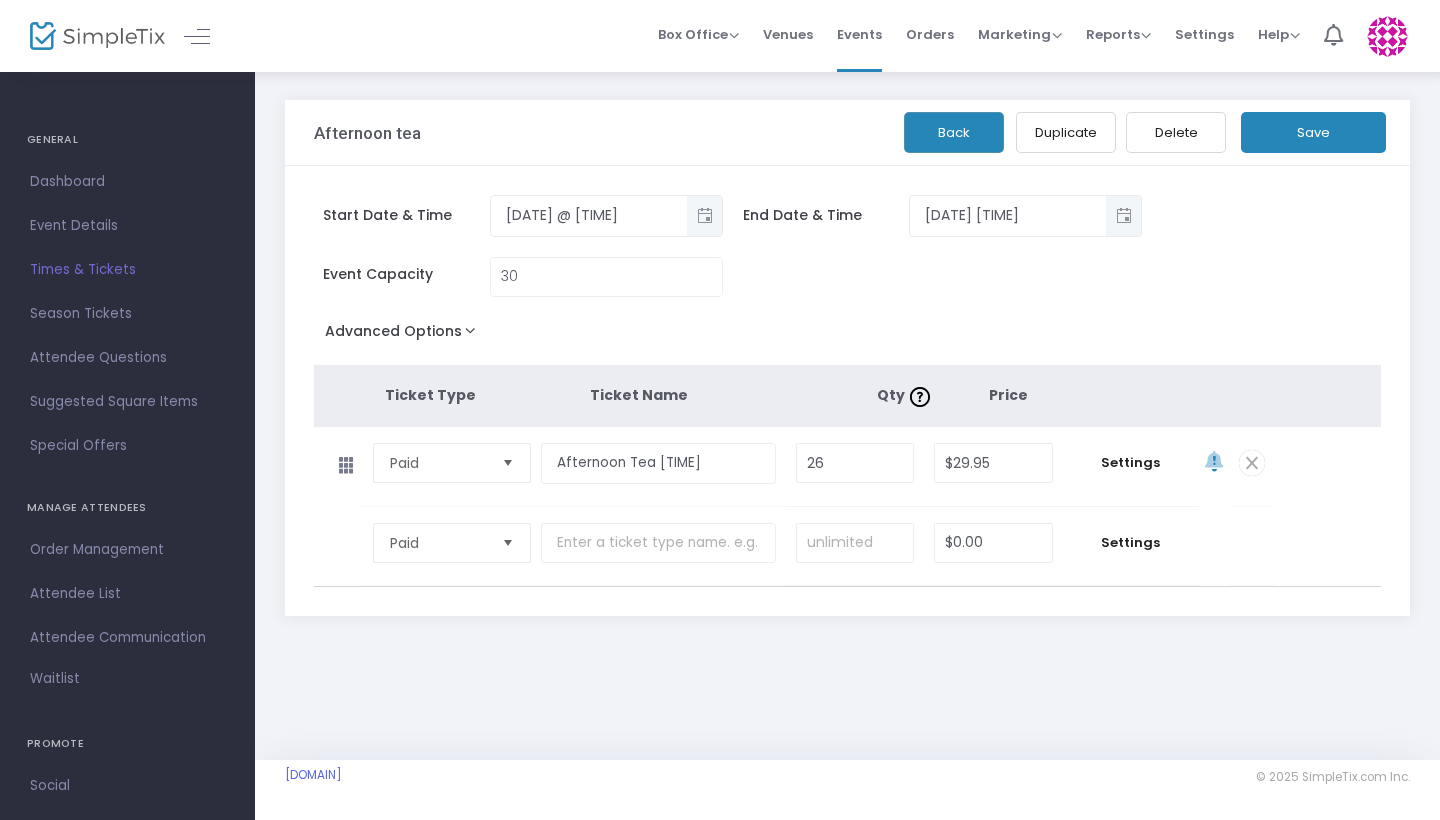click on "Times & Tickets" at bounding box center [127, 270] 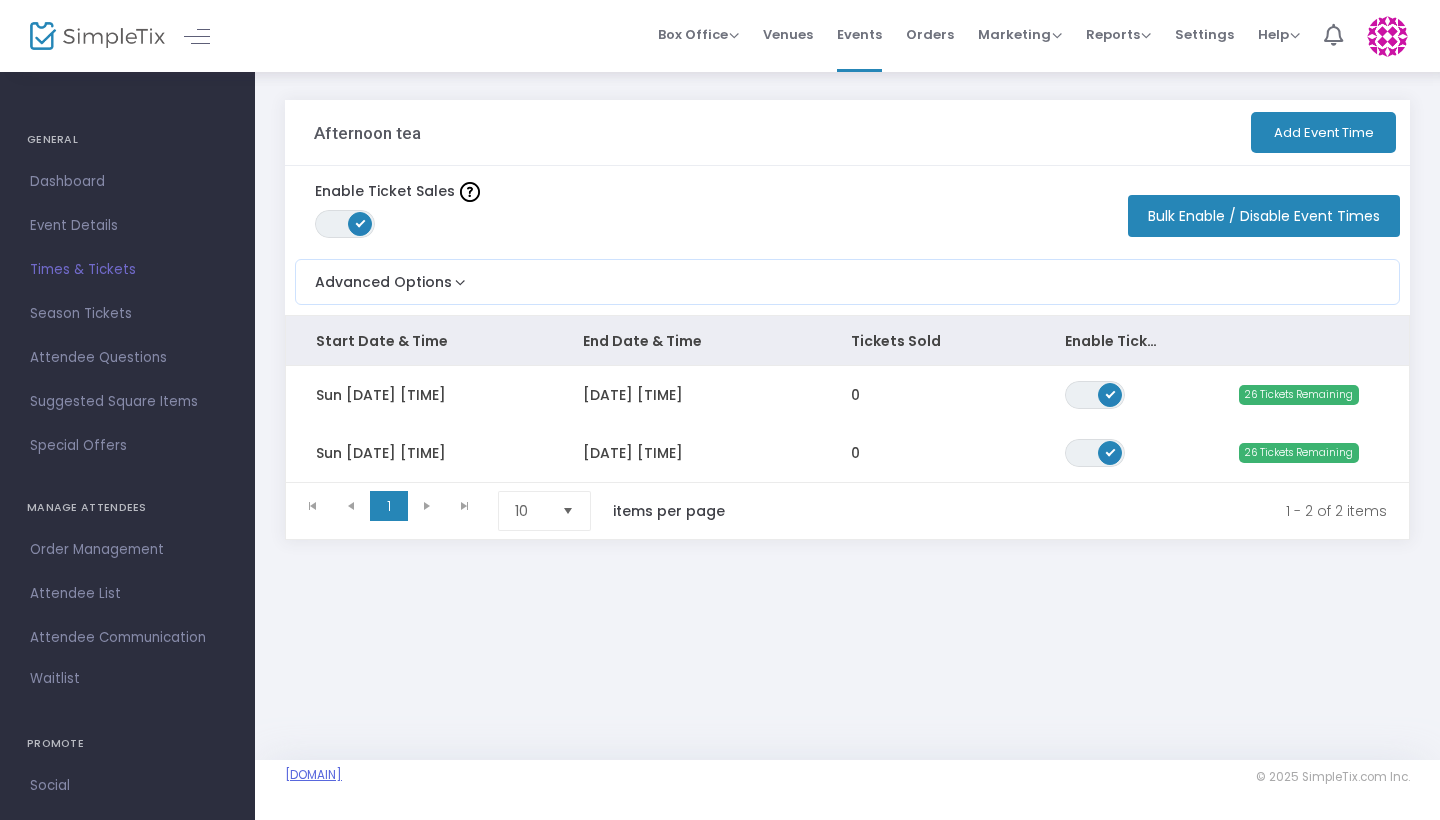 click on "[DOMAIN]" 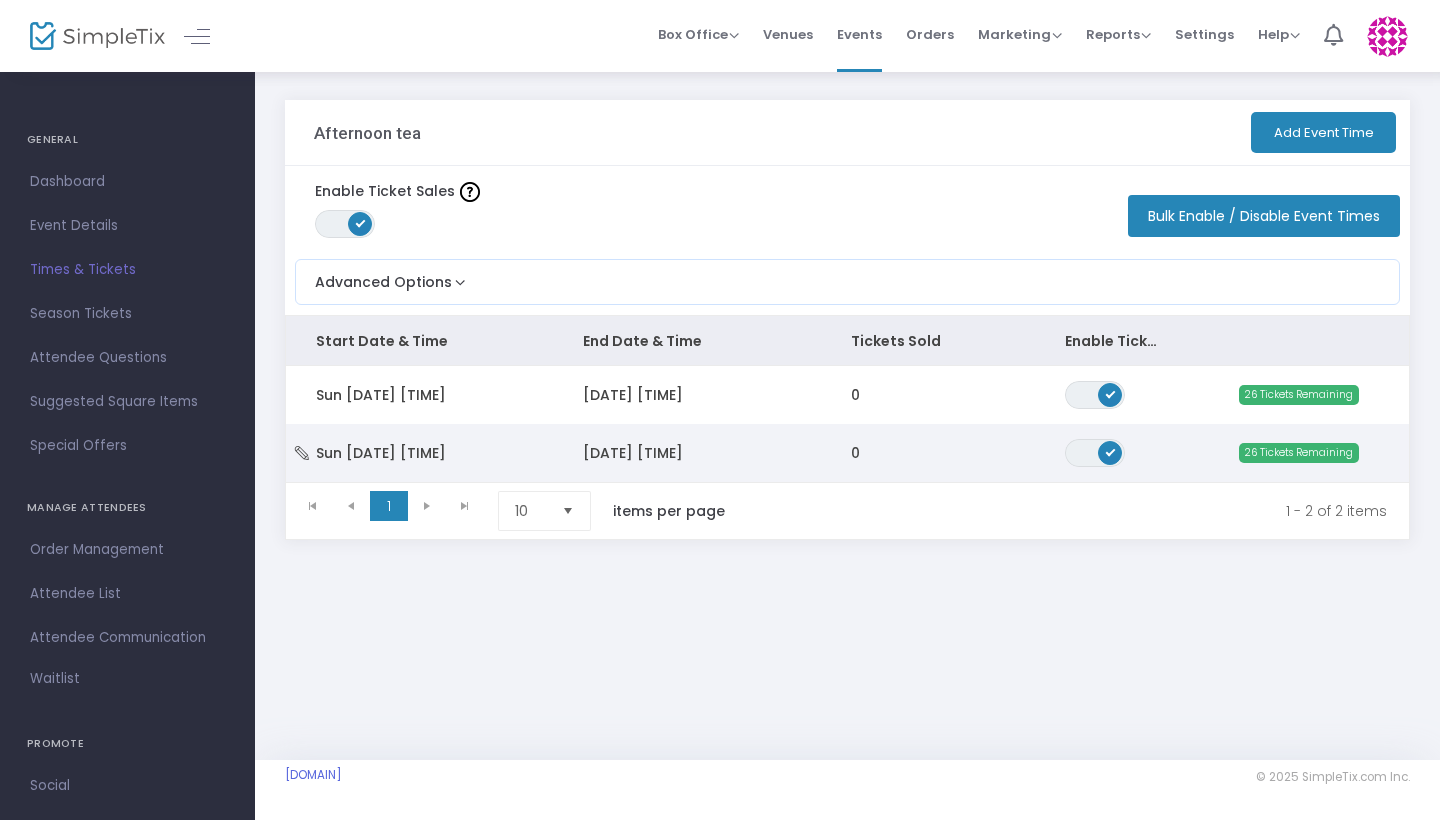 click on "[DATE] [TIME]" 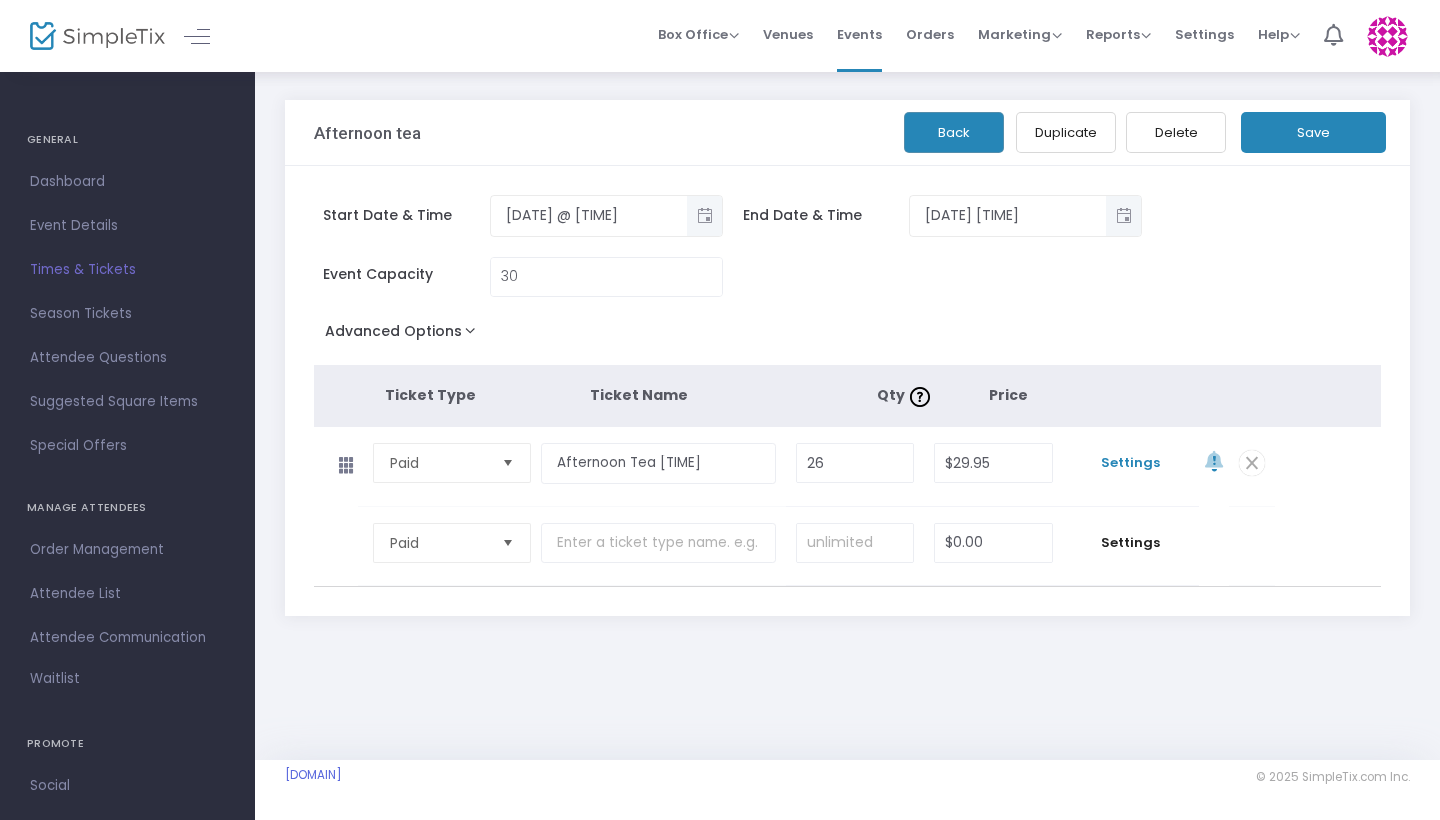 click on "Settings" at bounding box center (1131, 463) 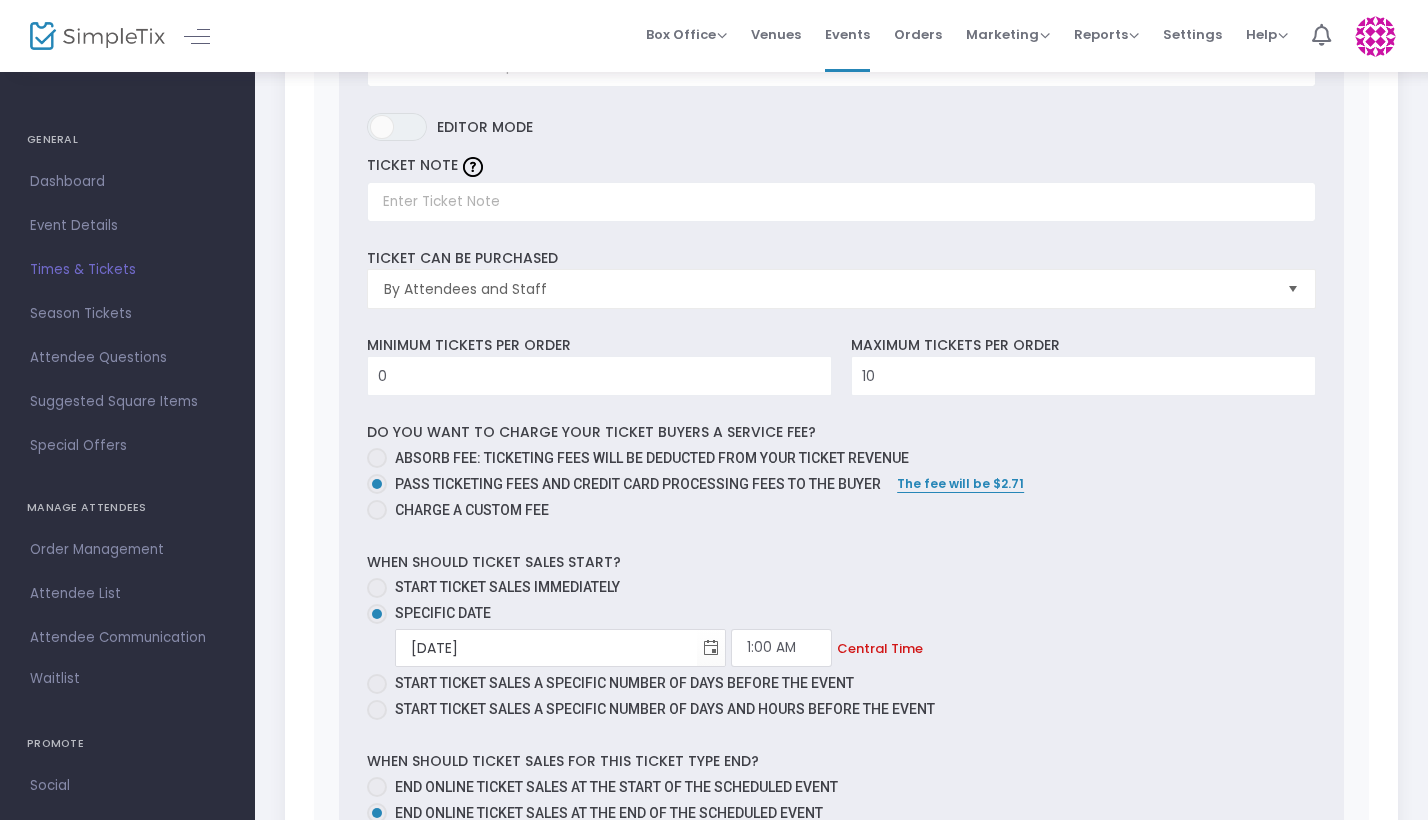 scroll, scrollTop: 609, scrollLeft: 0, axis: vertical 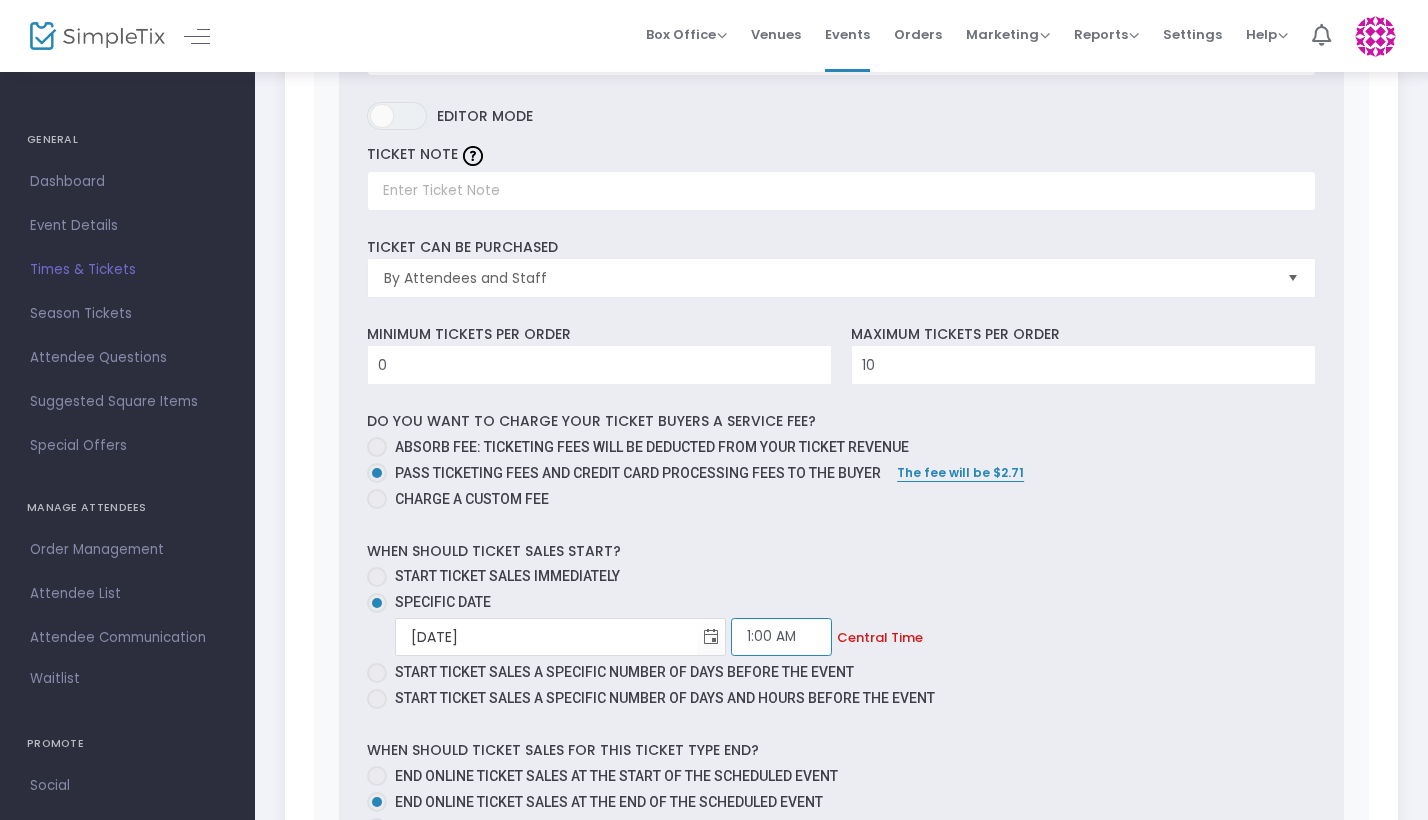 click on "1:00 AM" at bounding box center [781, 637] 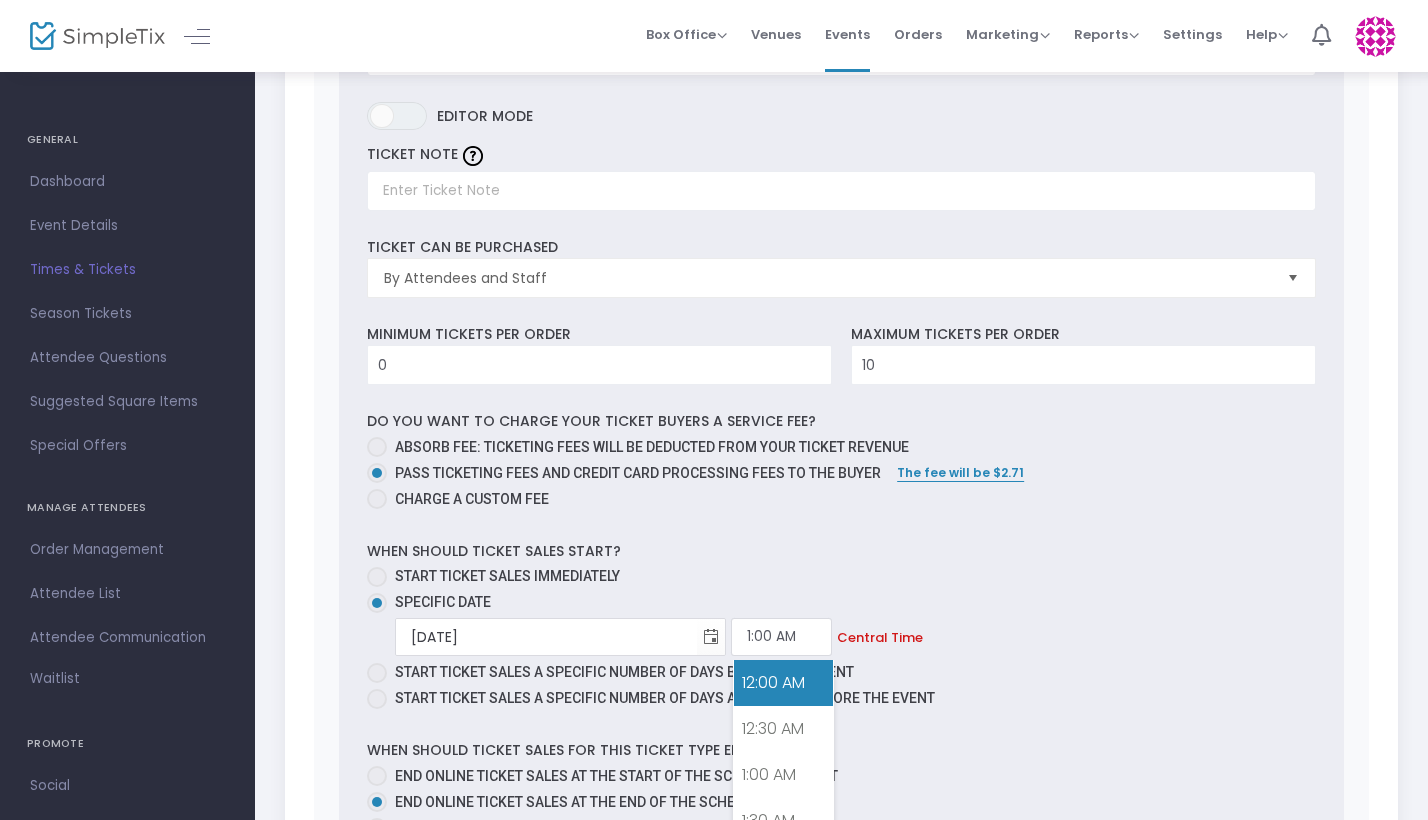 click on "12:00 AM" at bounding box center (783, 683) 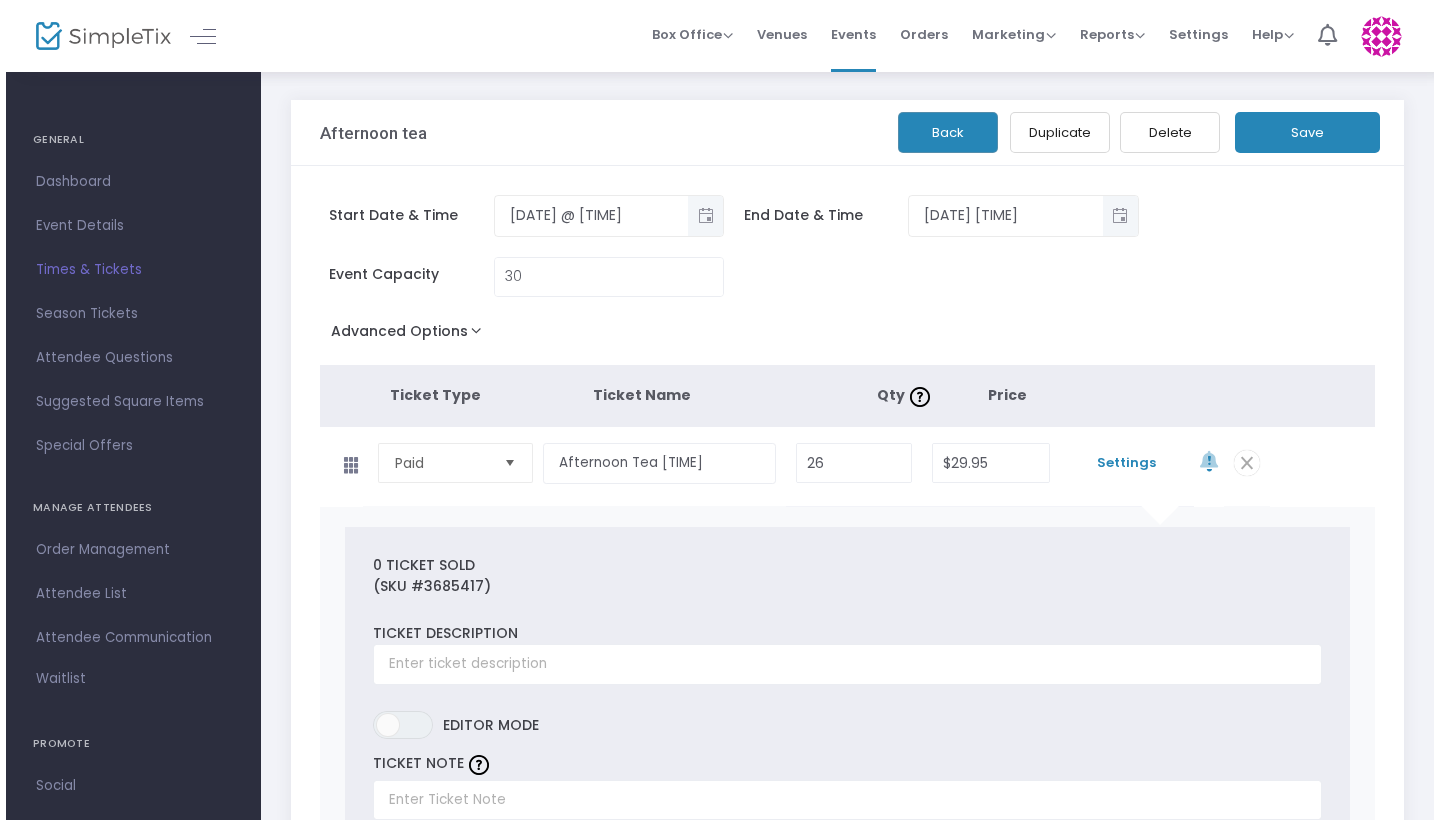 scroll, scrollTop: 0, scrollLeft: 0, axis: both 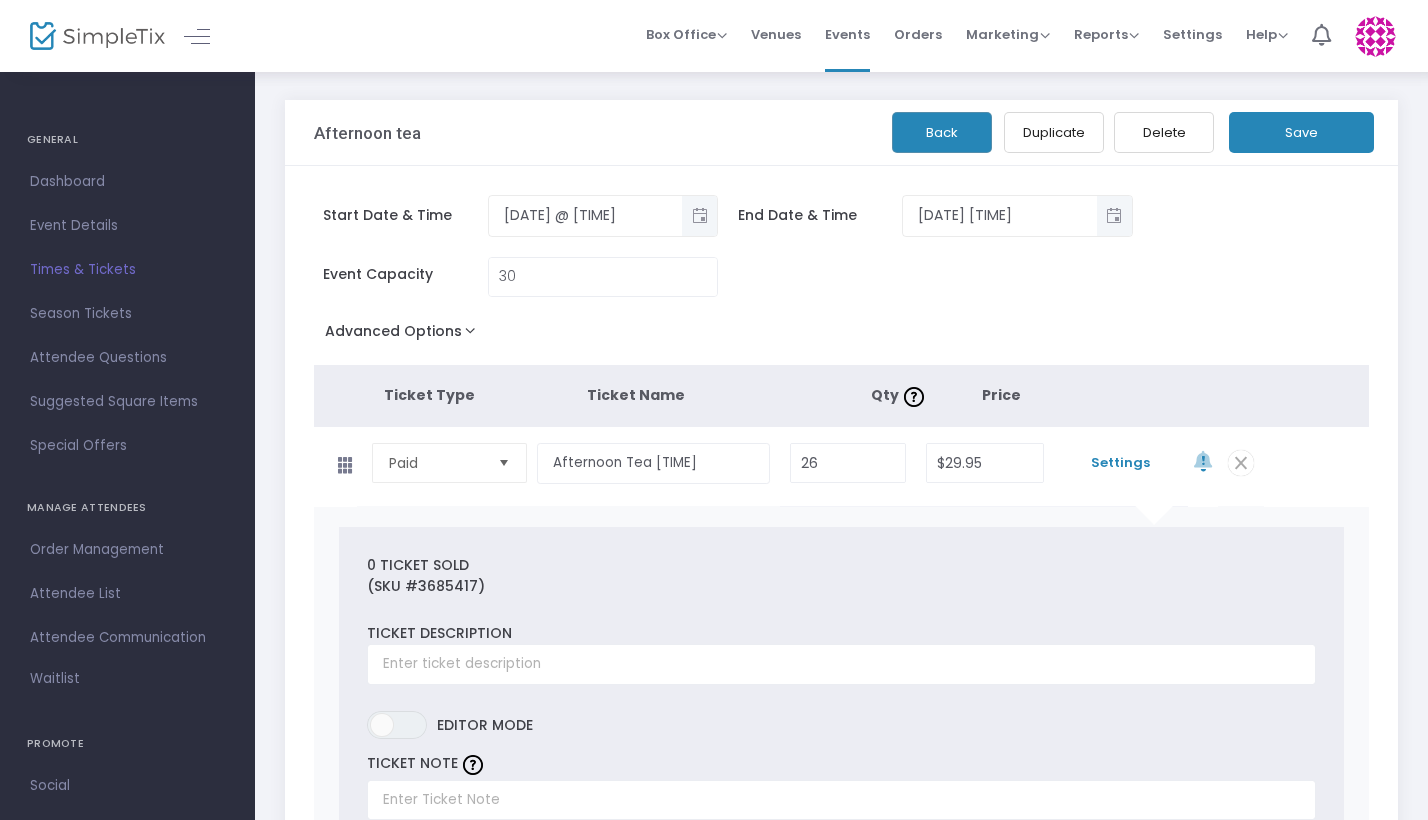 click on "Save" 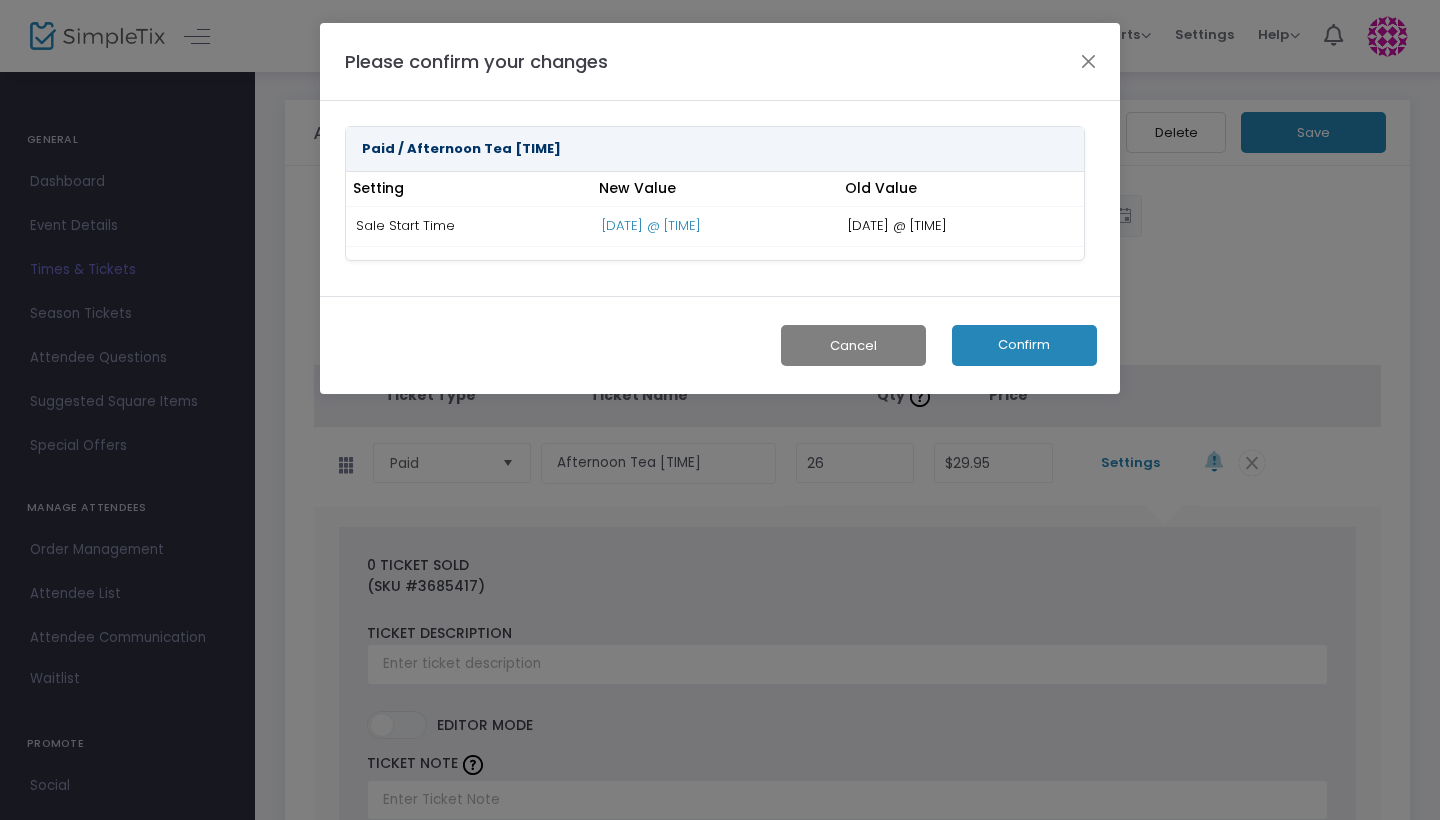 click on "Confirm" 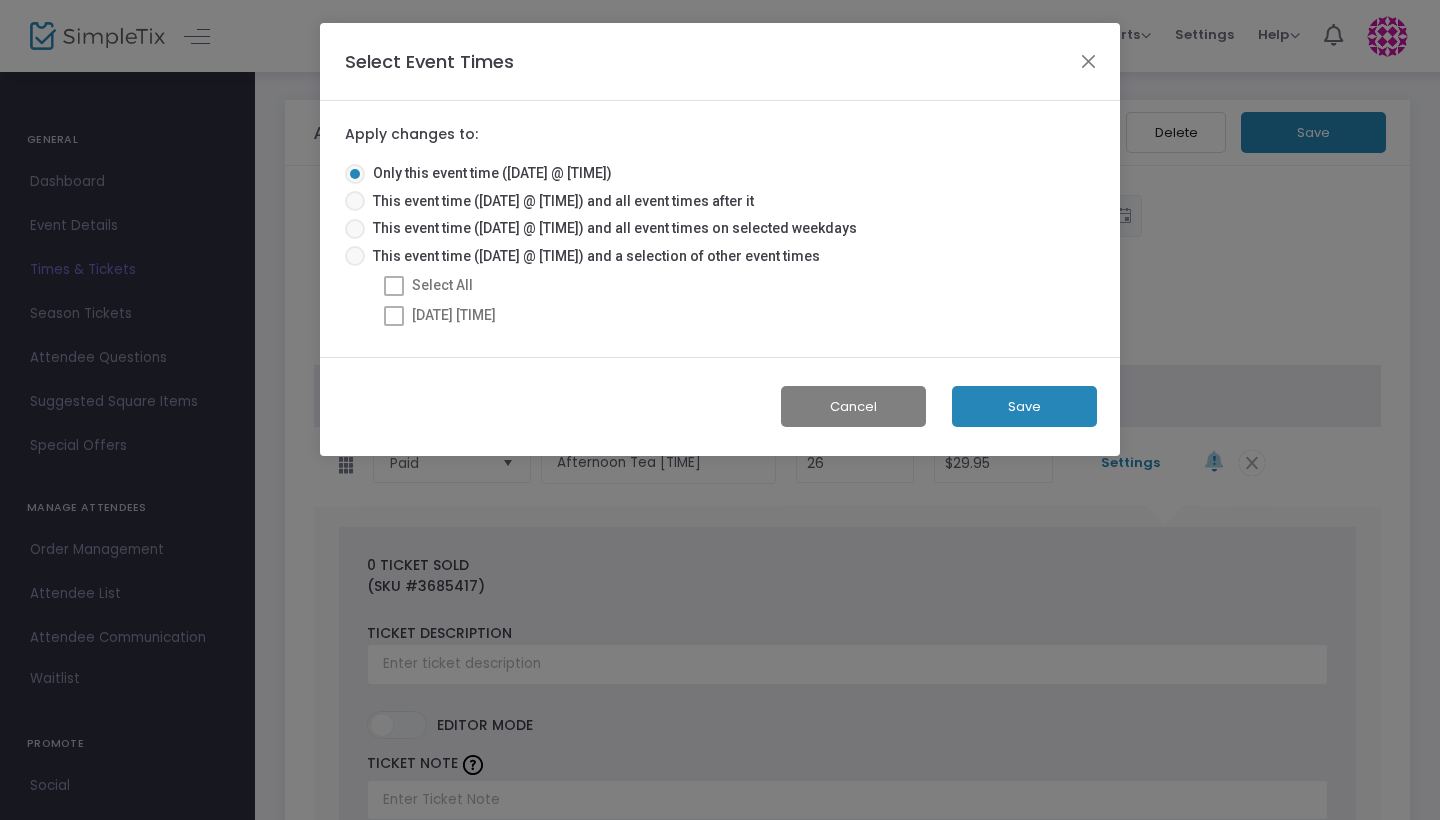 click on "Save" 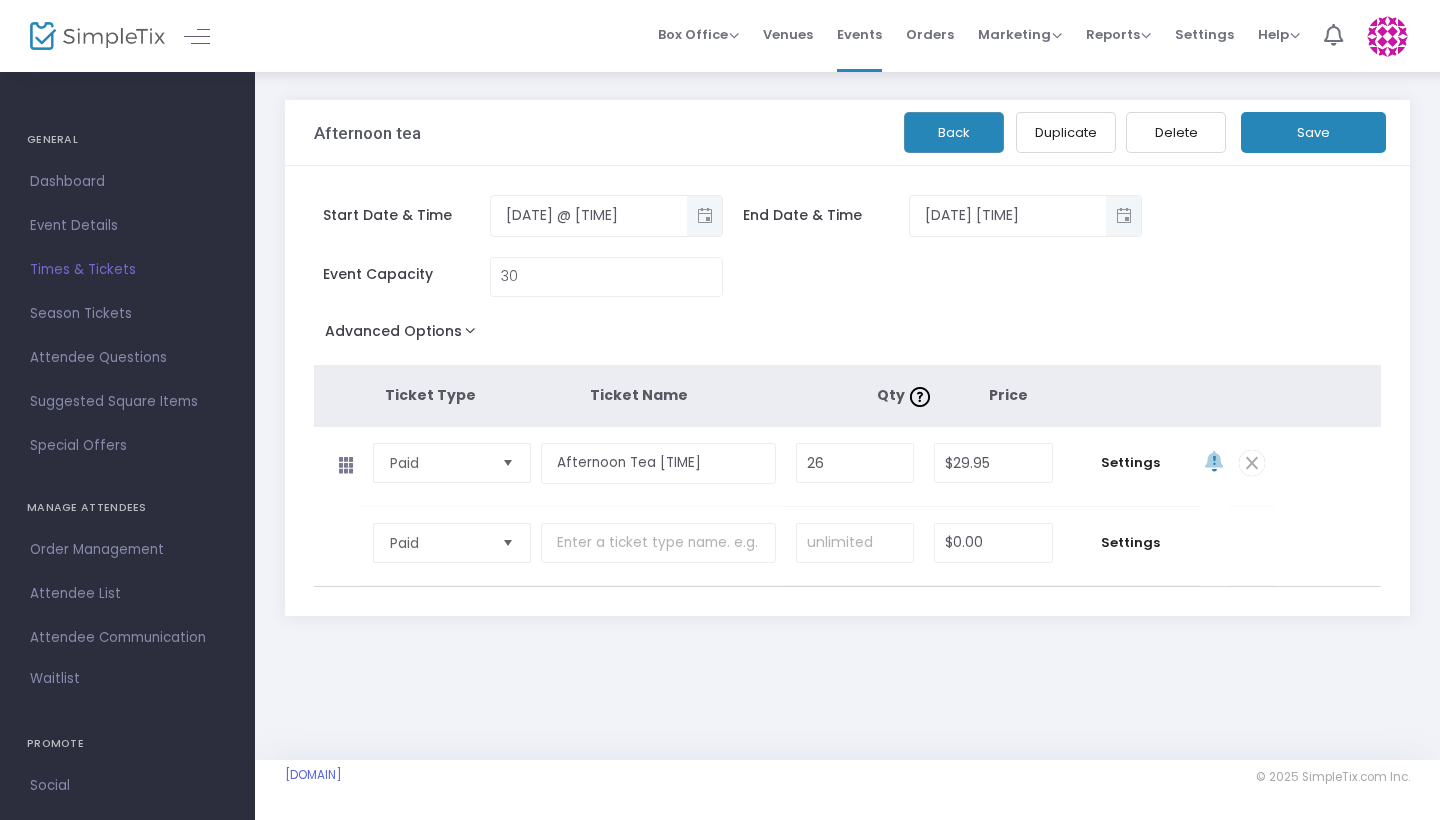 click on "Save" 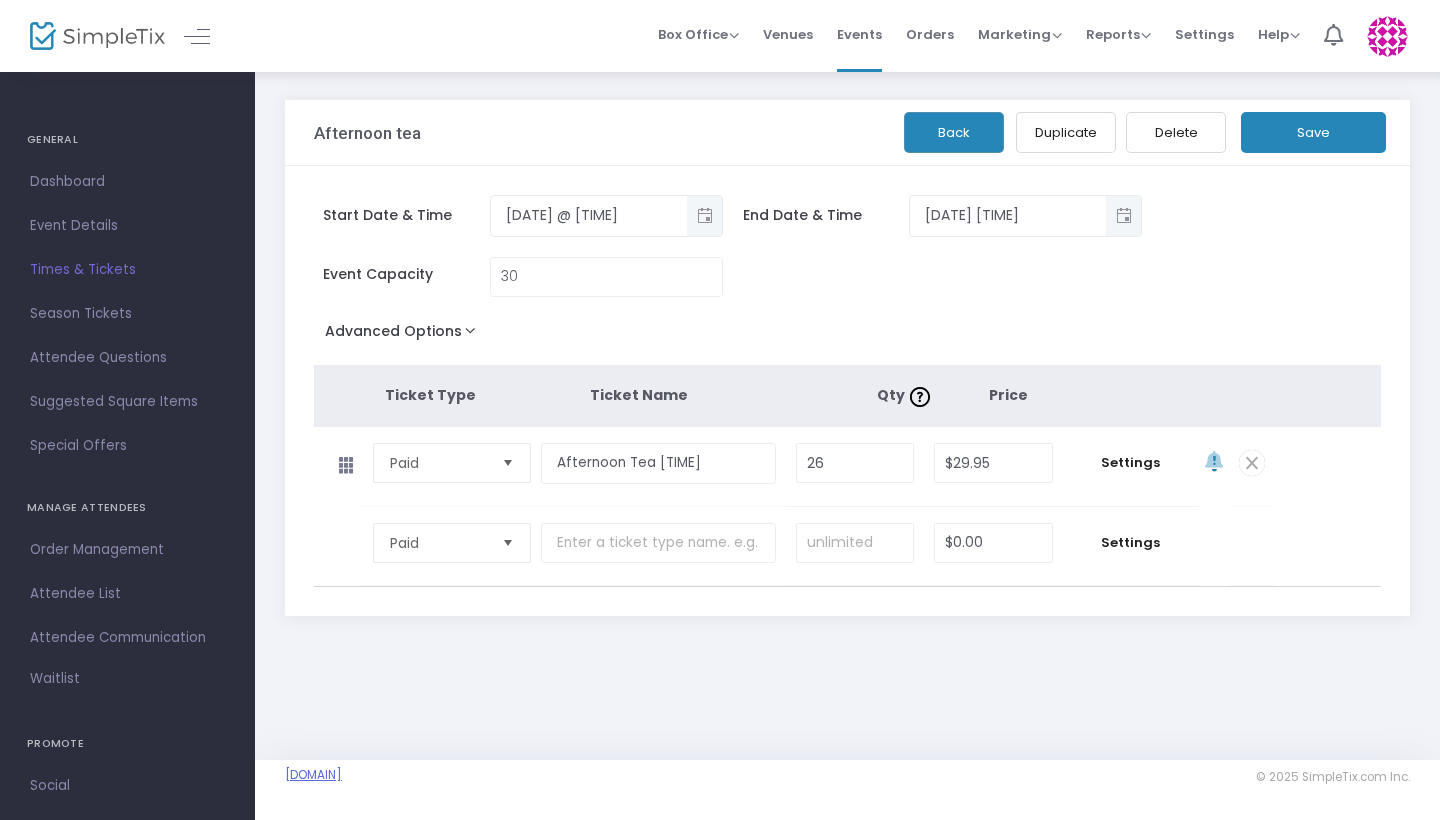 click on "[DOMAIN]" 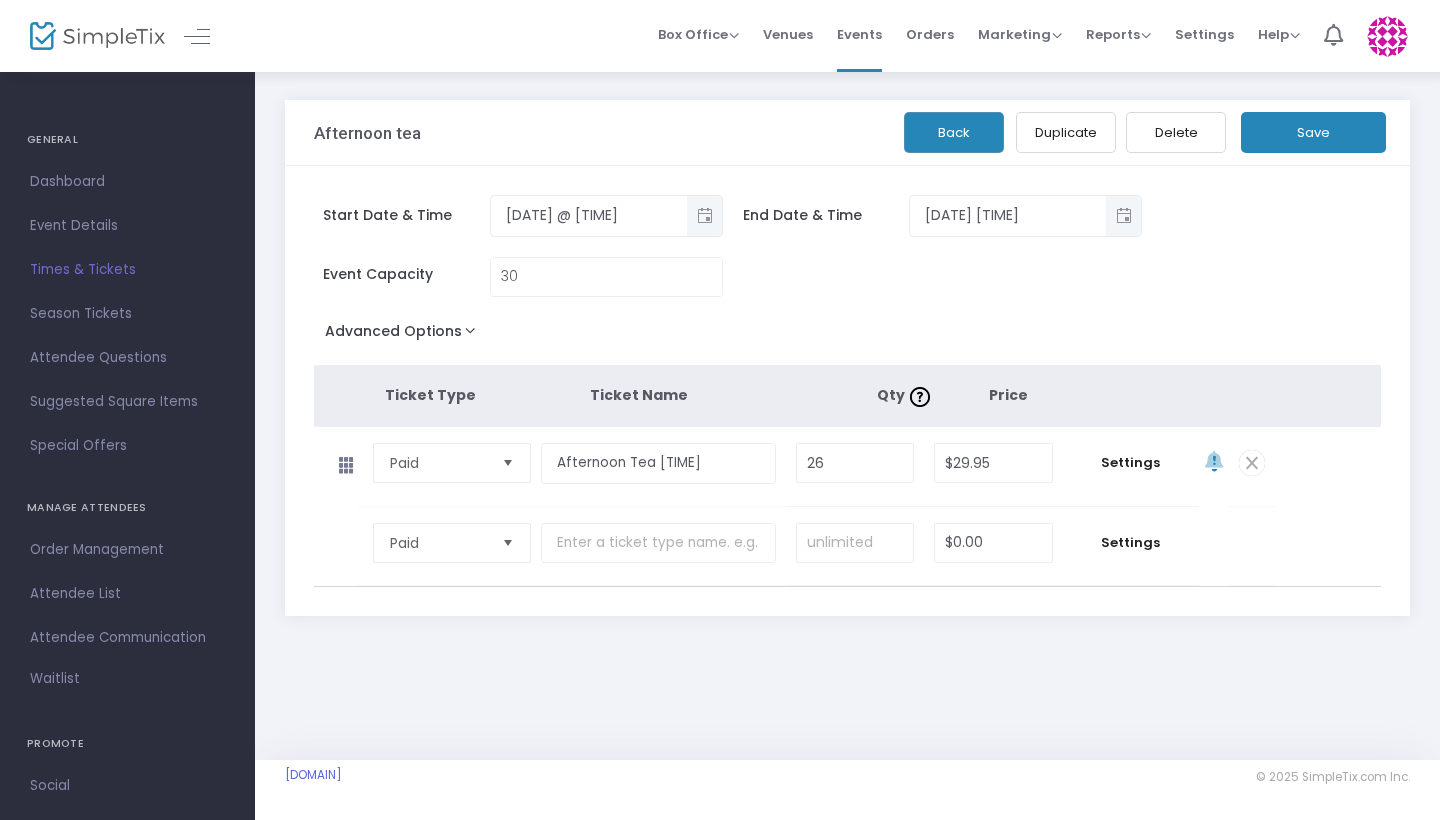 scroll, scrollTop: 0, scrollLeft: 0, axis: both 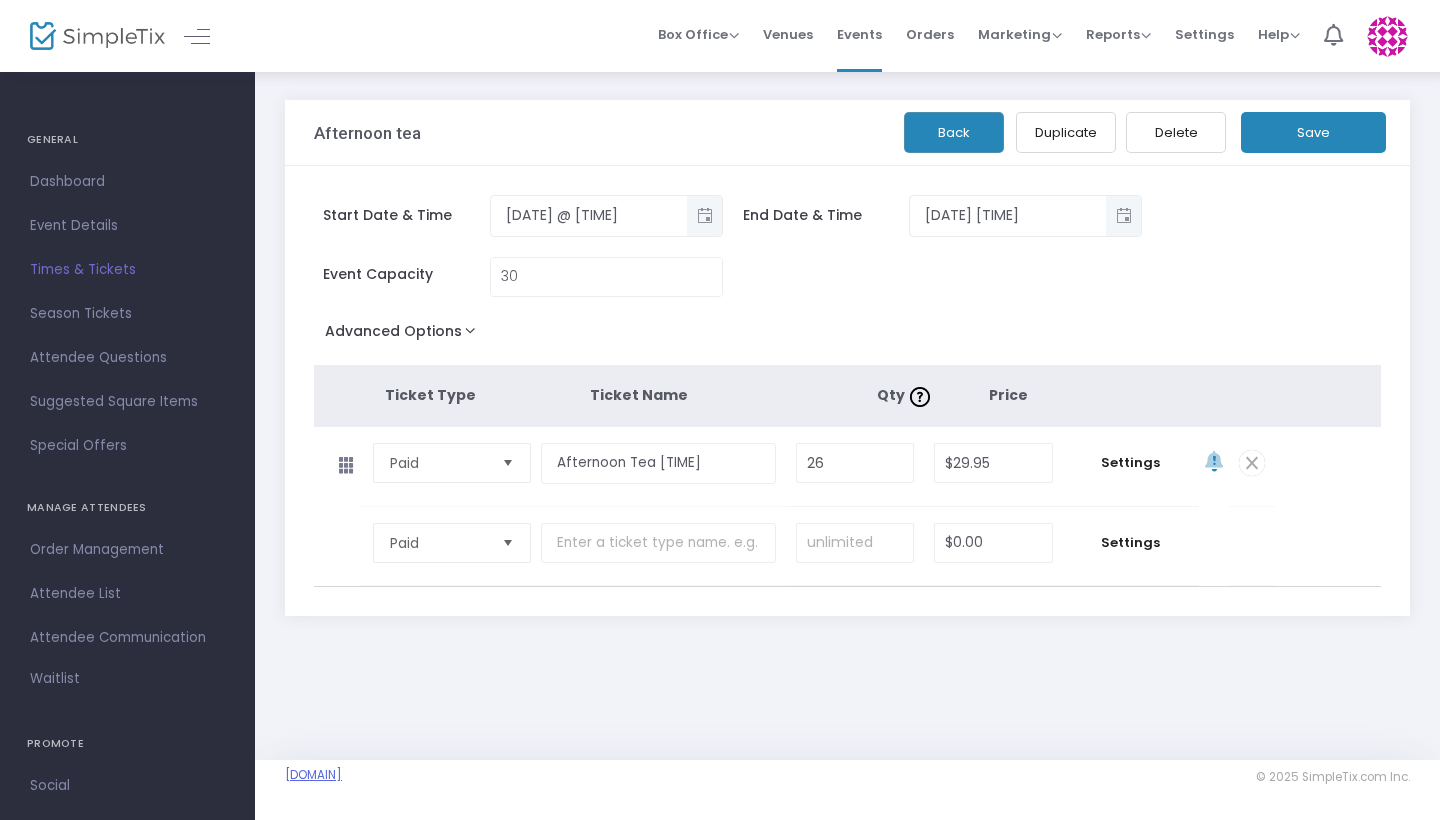click on "[DOMAIN]" 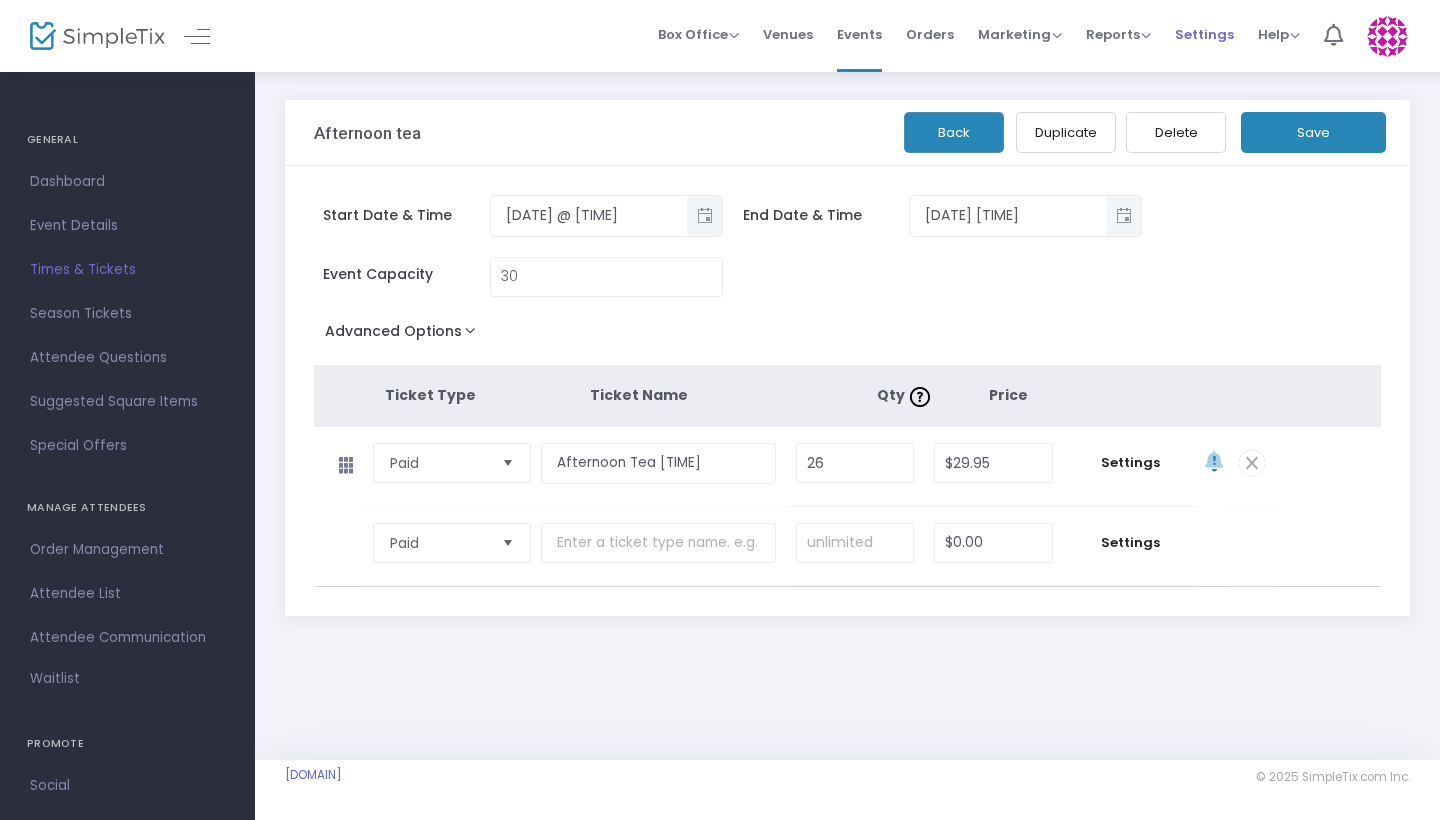 click on "Settings" at bounding box center (1204, 34) 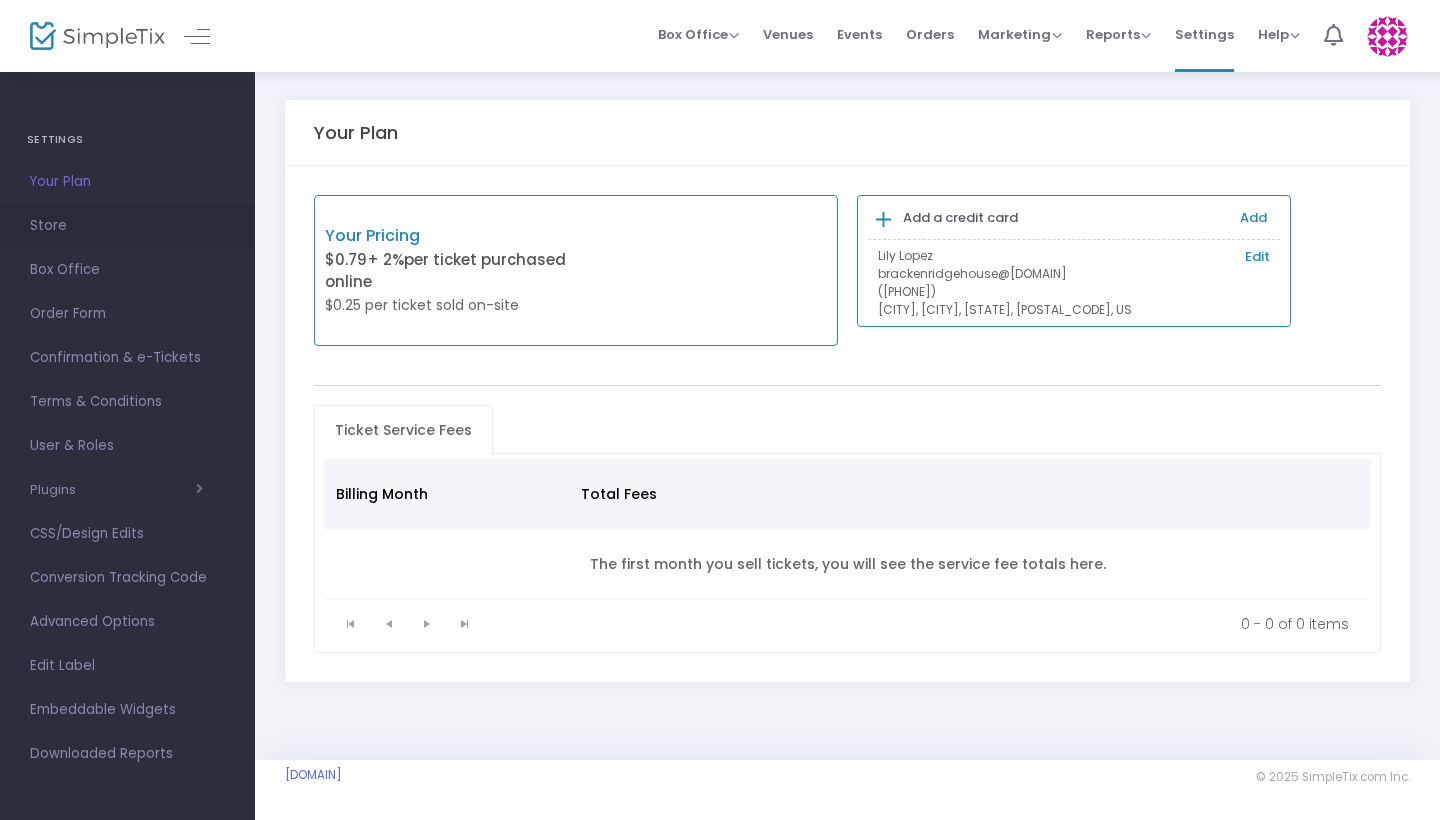 click on "Store" at bounding box center [127, 226] 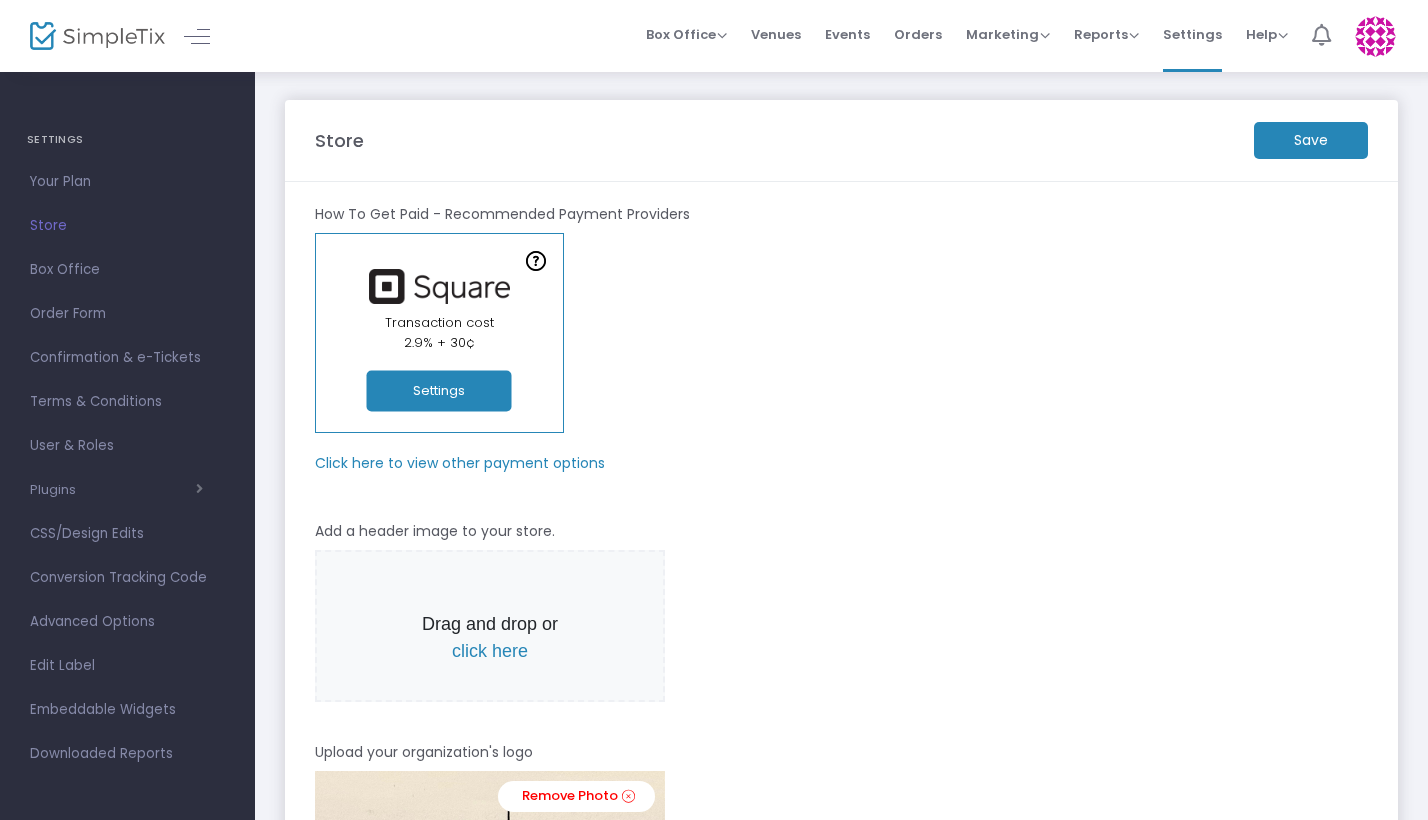 click at bounding box center (1321, 35) 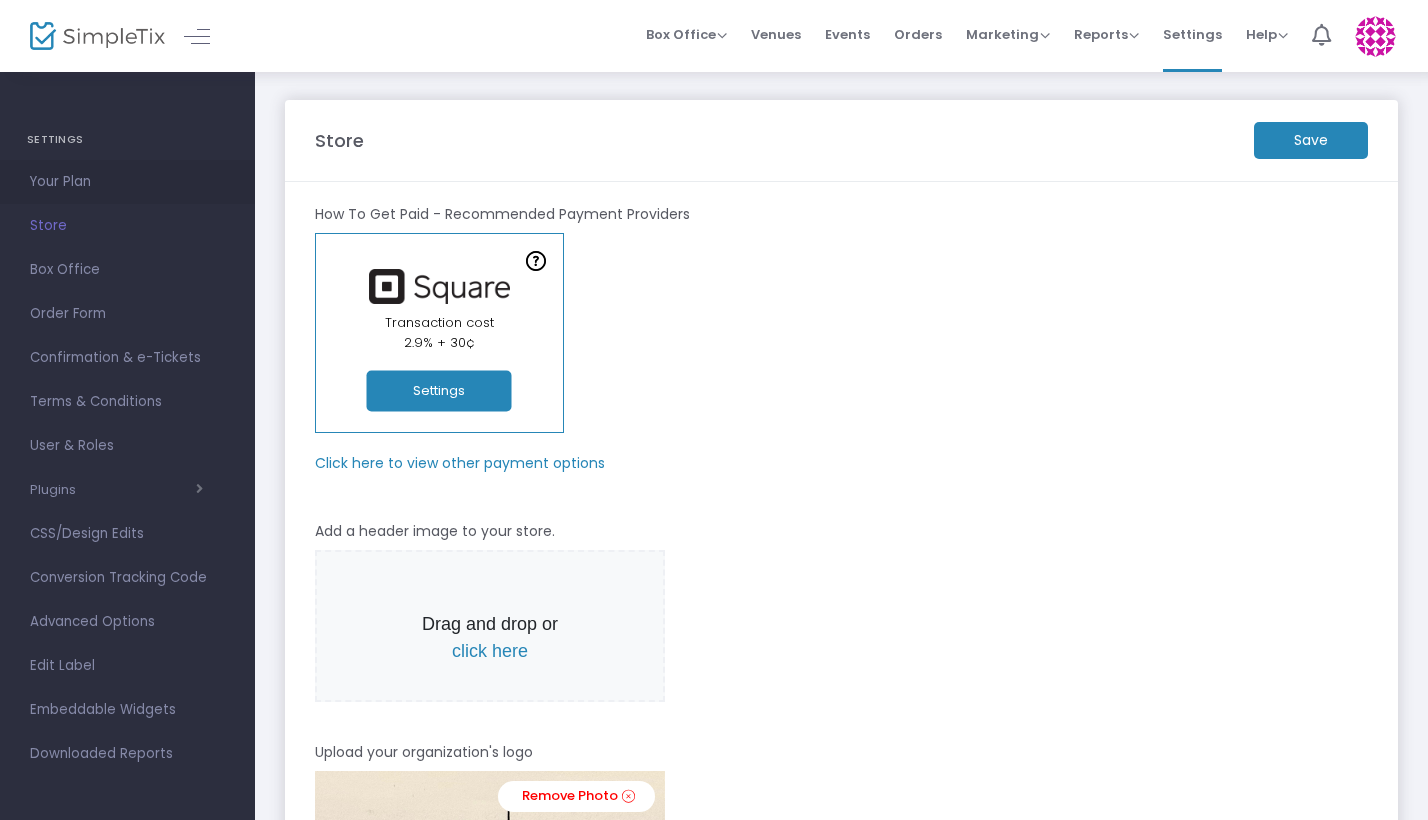 click on "Your Plan" at bounding box center (127, 182) 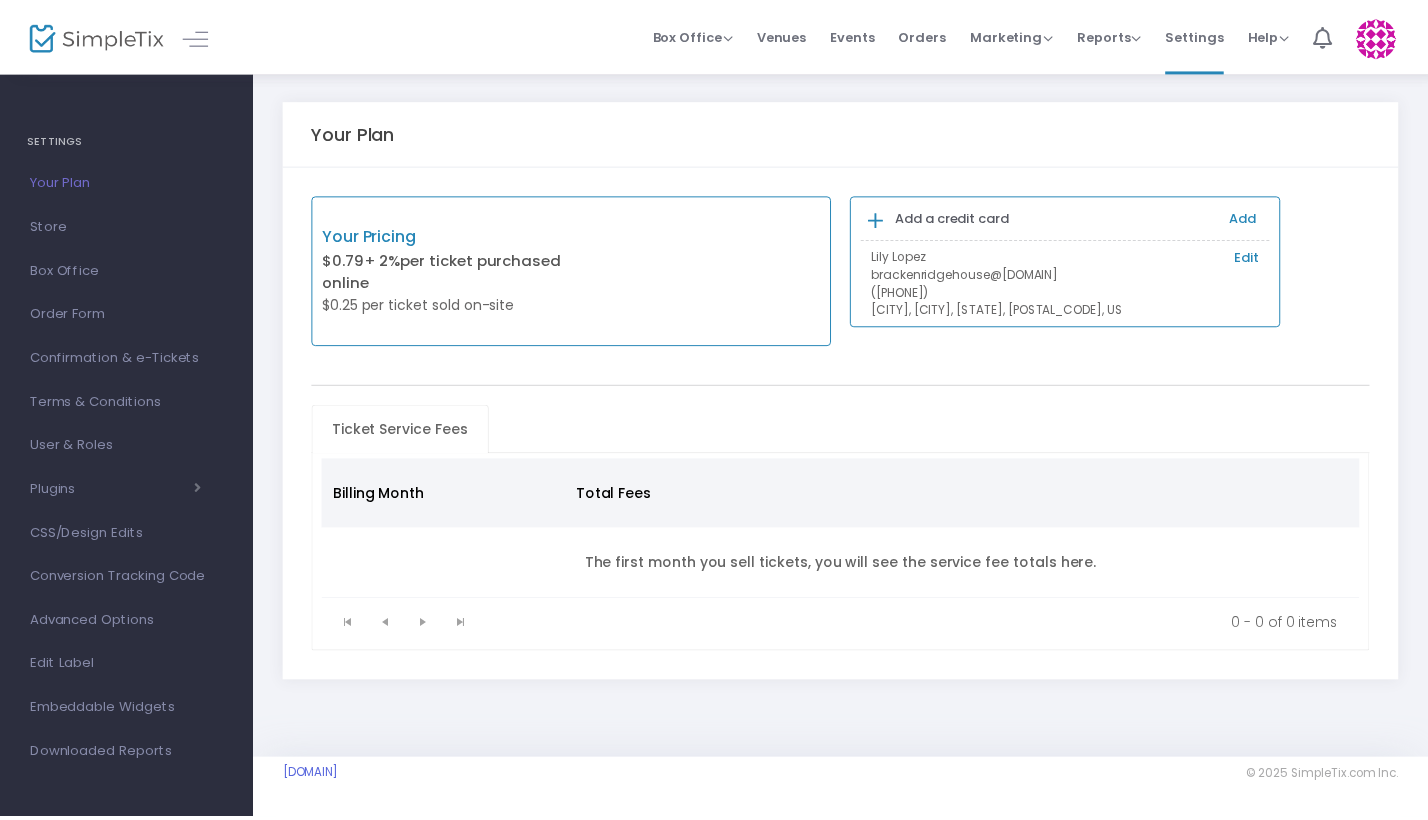 scroll, scrollTop: 0, scrollLeft: 0, axis: both 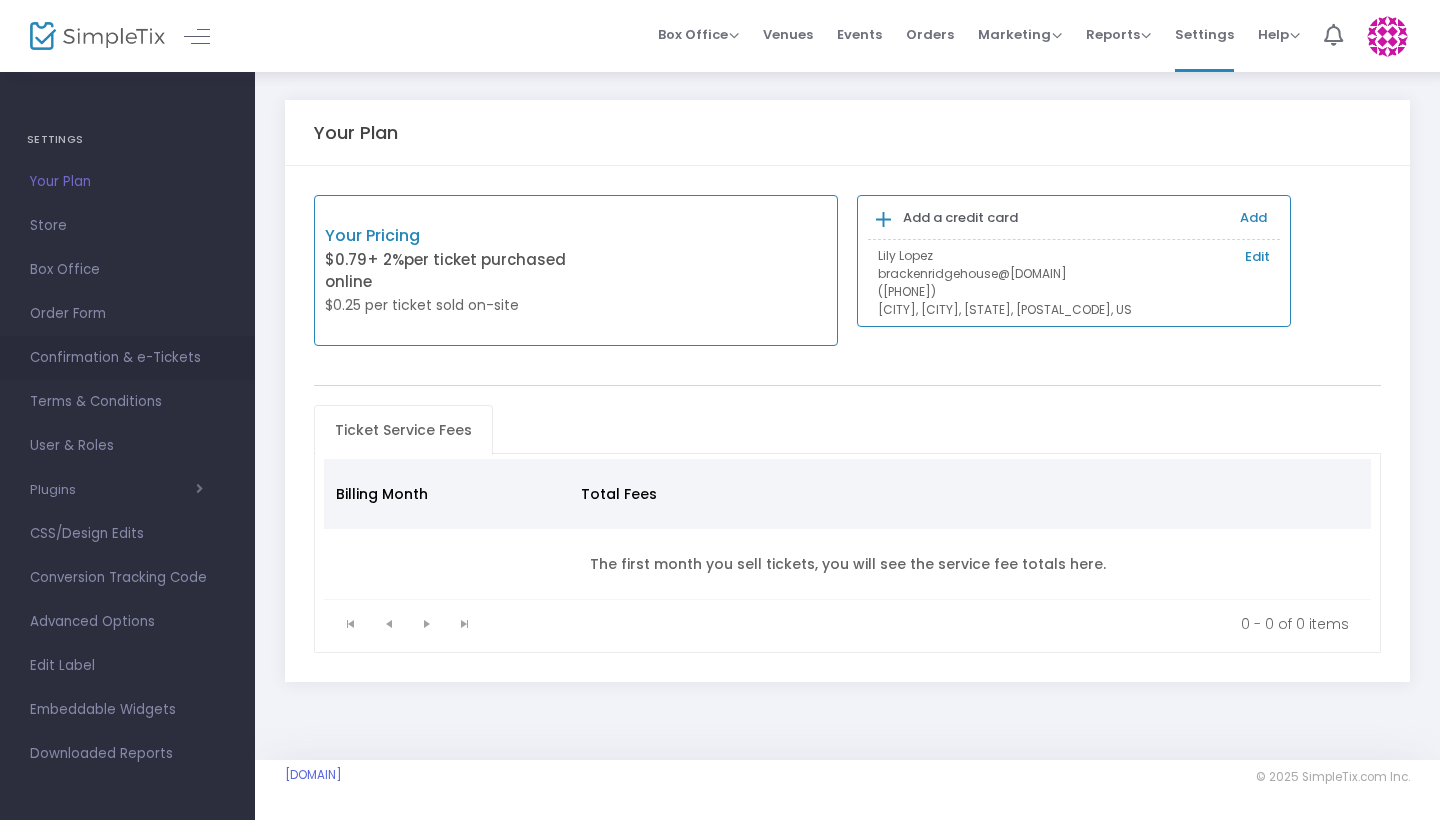 click on "Confirmation & e-Tickets" at bounding box center (127, 358) 